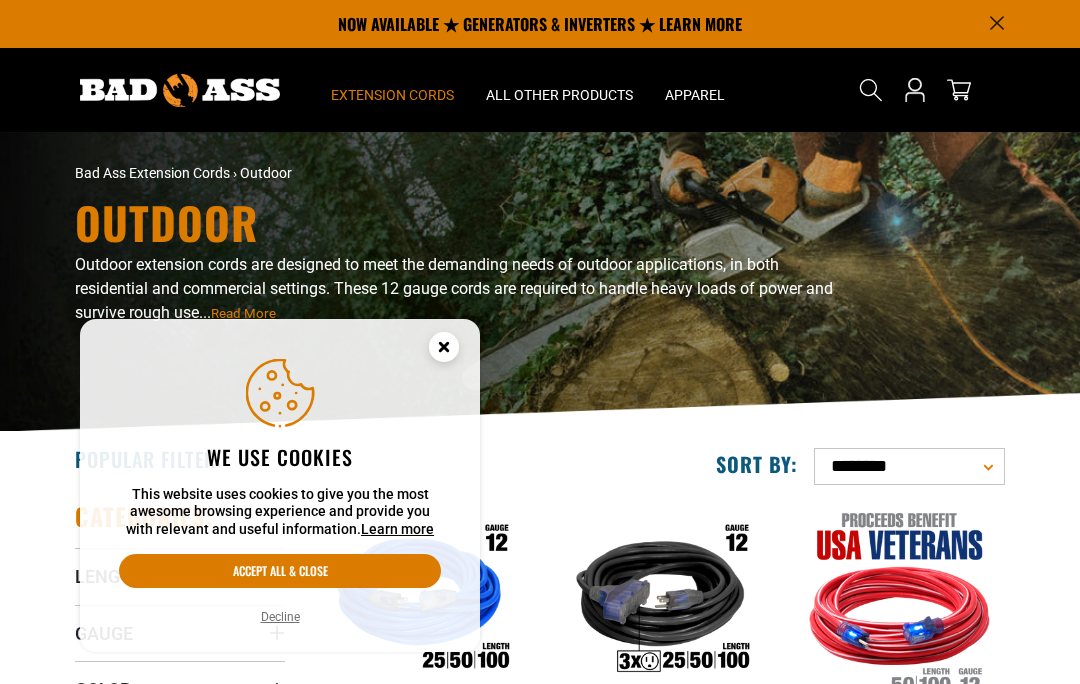 click 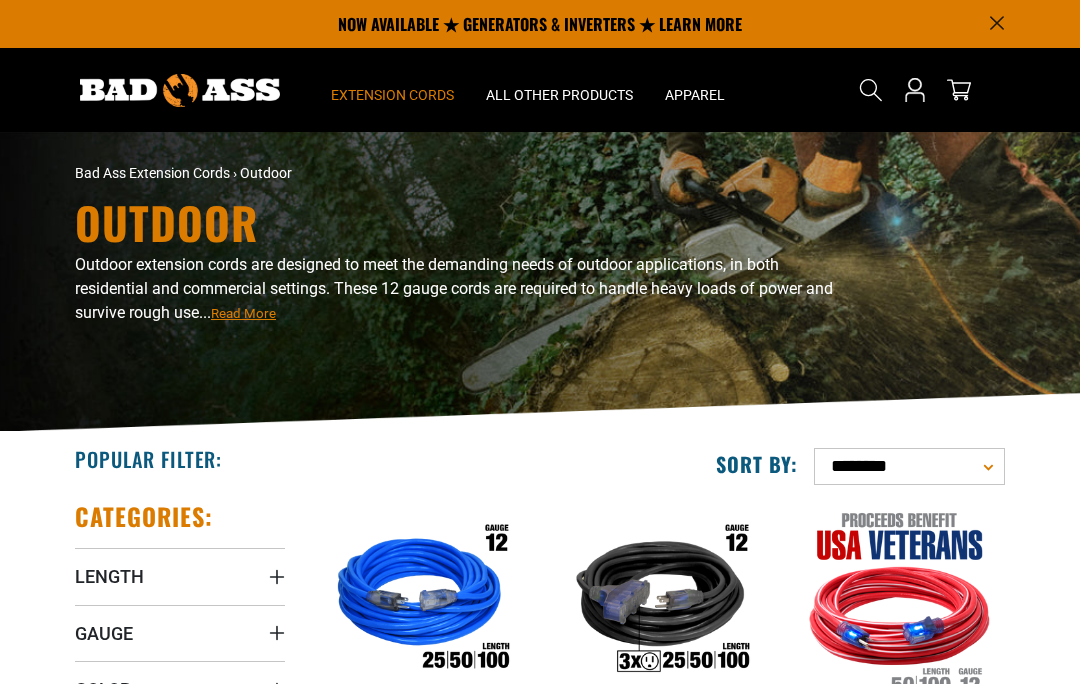 scroll, scrollTop: 81, scrollLeft: 0, axis: vertical 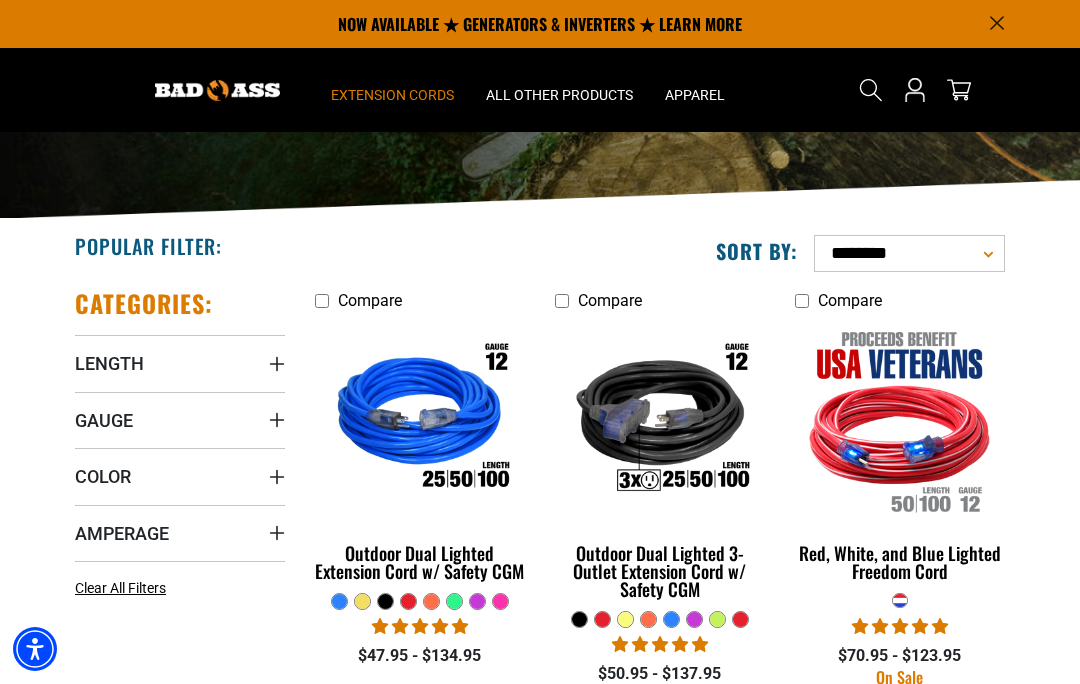 click at bounding box center (900, 420) 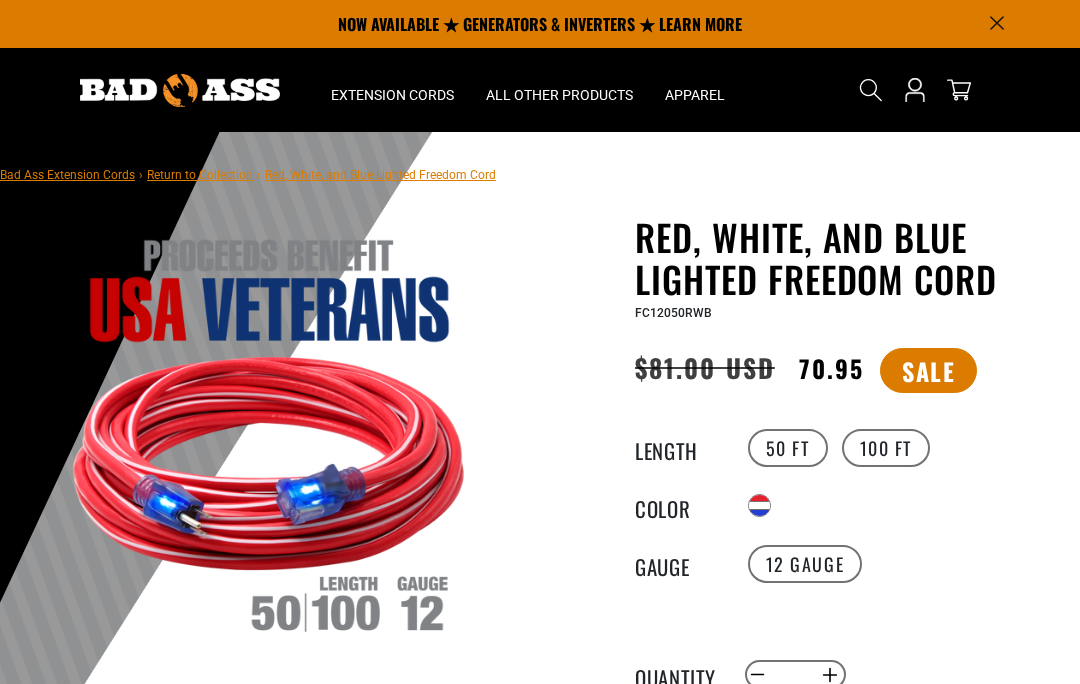 scroll, scrollTop: 0, scrollLeft: 0, axis: both 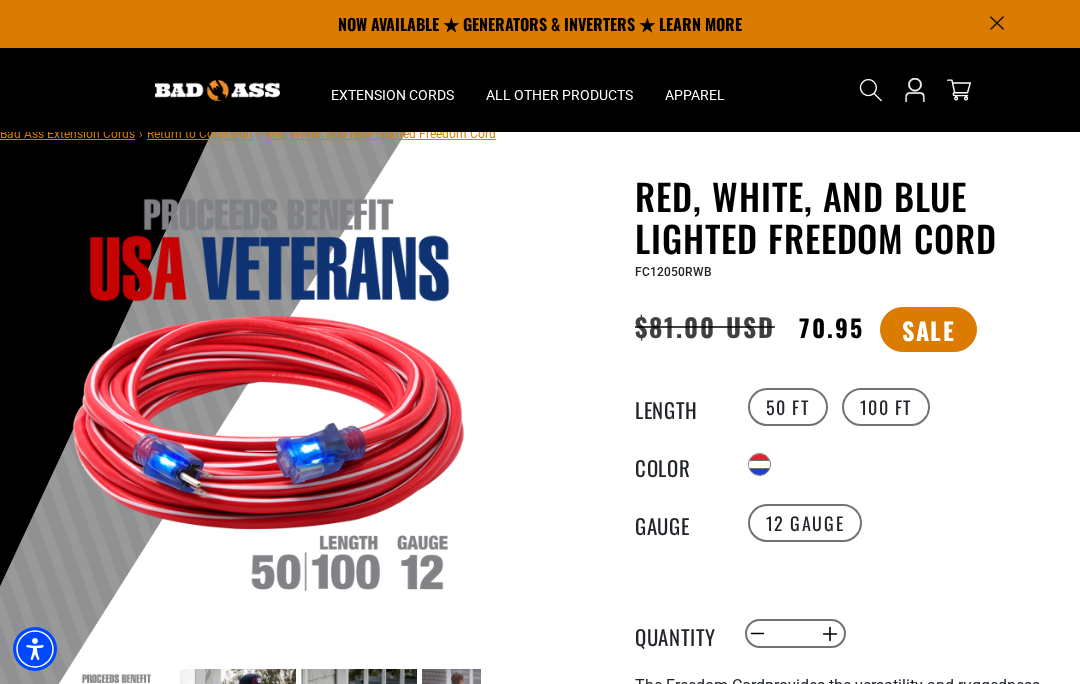 click on "100 FT" at bounding box center [886, 407] 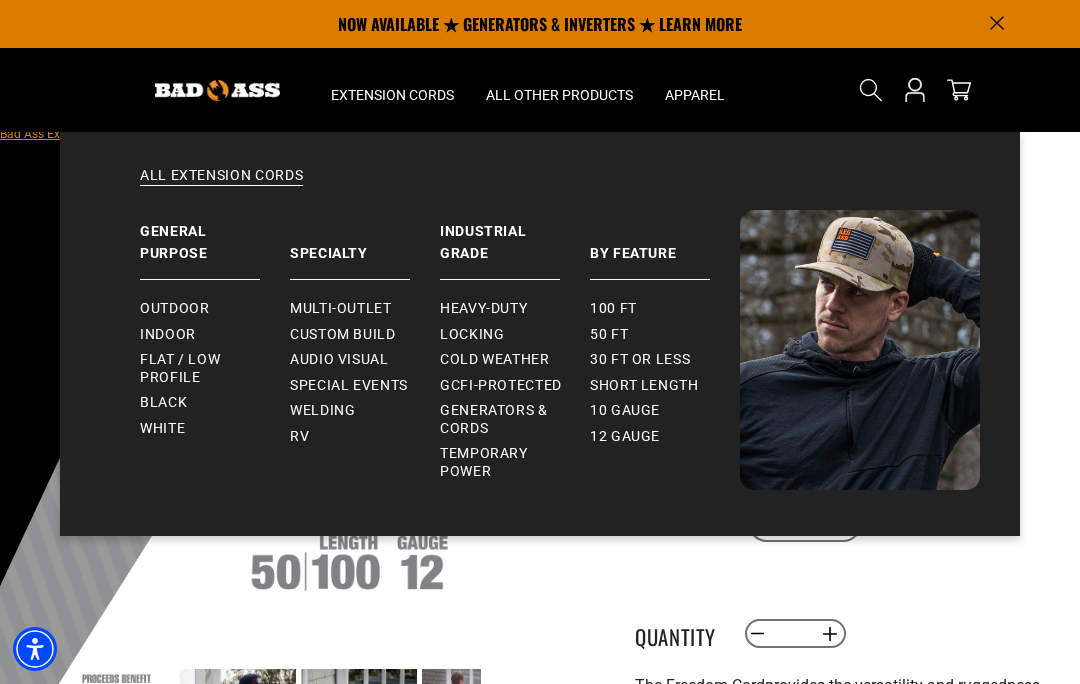 click on "Cold Weather" at bounding box center [495, 360] 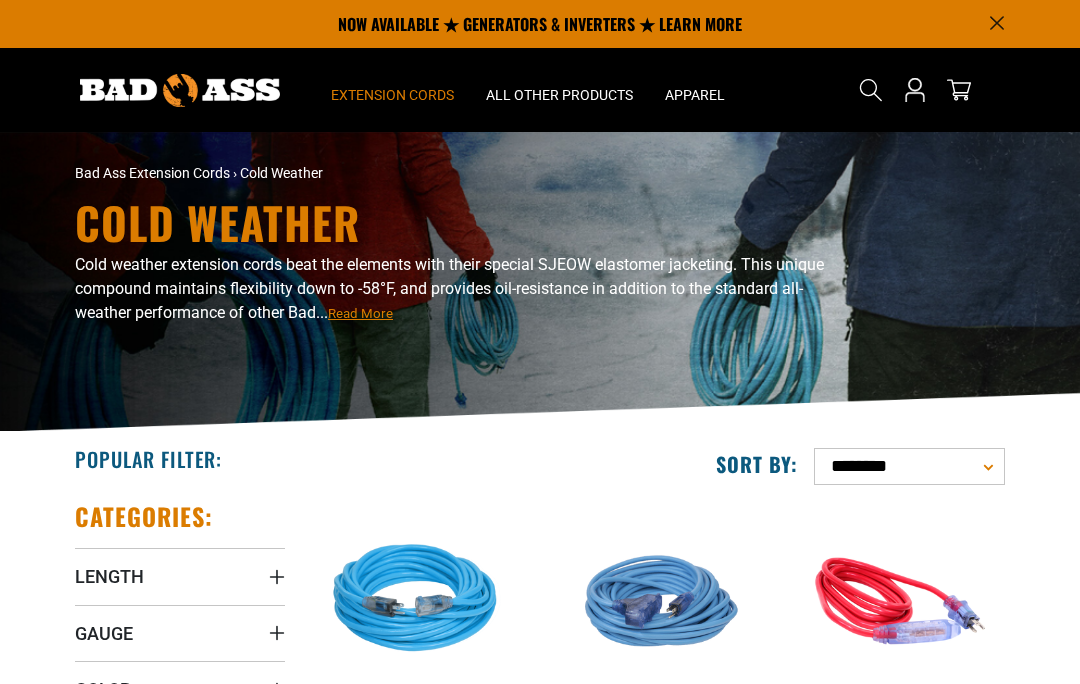 scroll, scrollTop: 0, scrollLeft: 0, axis: both 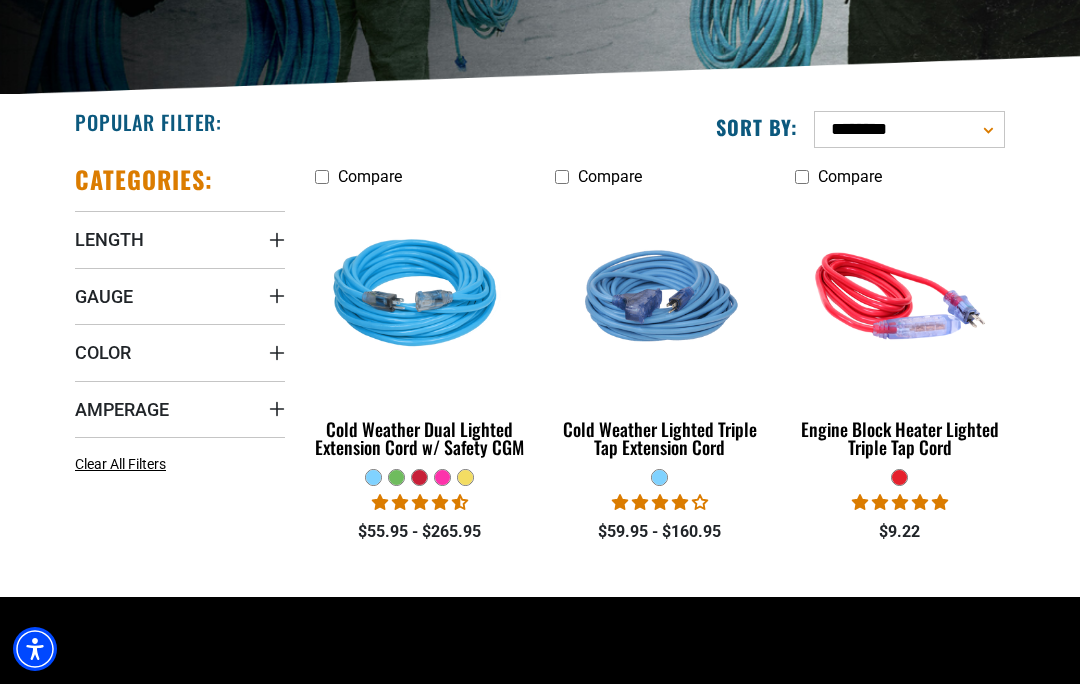 click at bounding box center [660, 296] 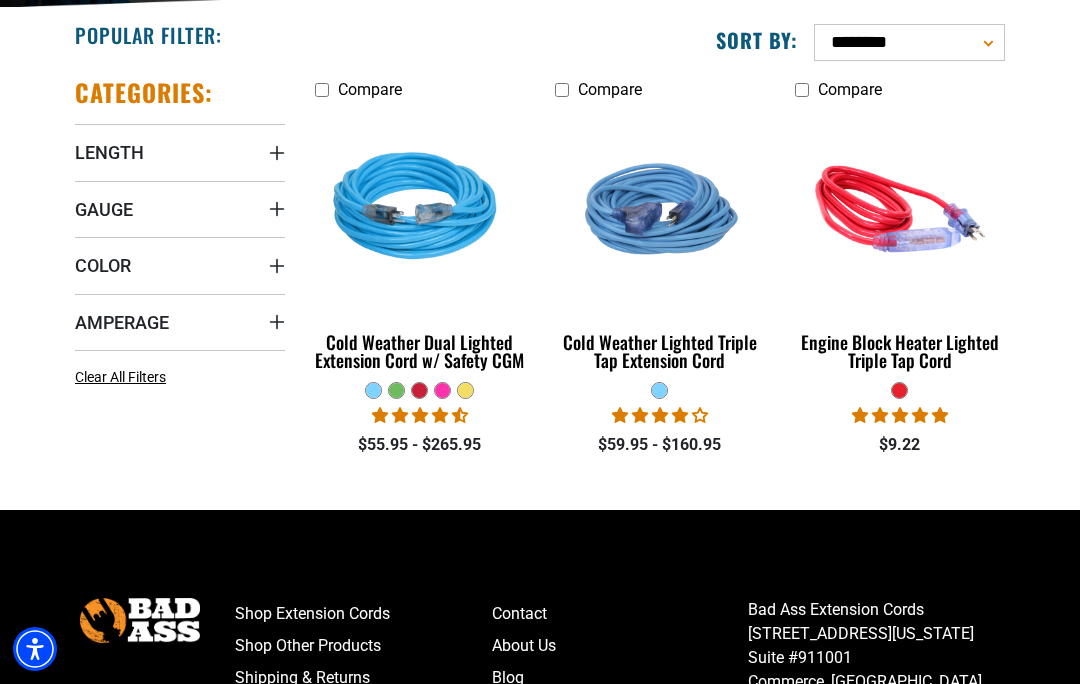 click at bounding box center [420, 209] 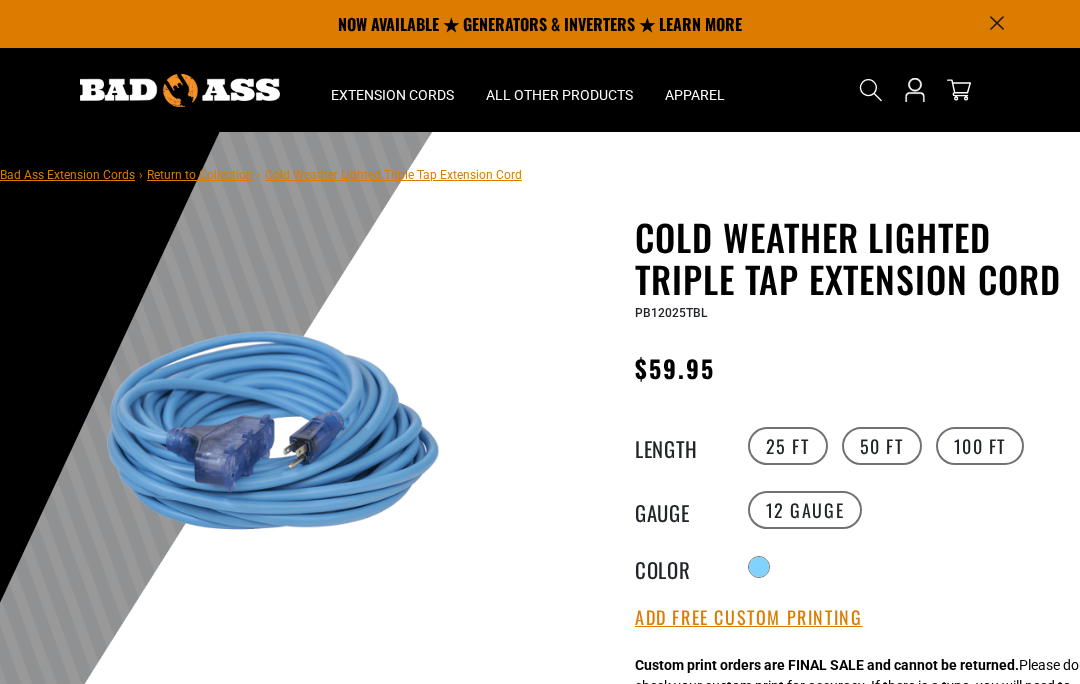 scroll, scrollTop: 0, scrollLeft: 0, axis: both 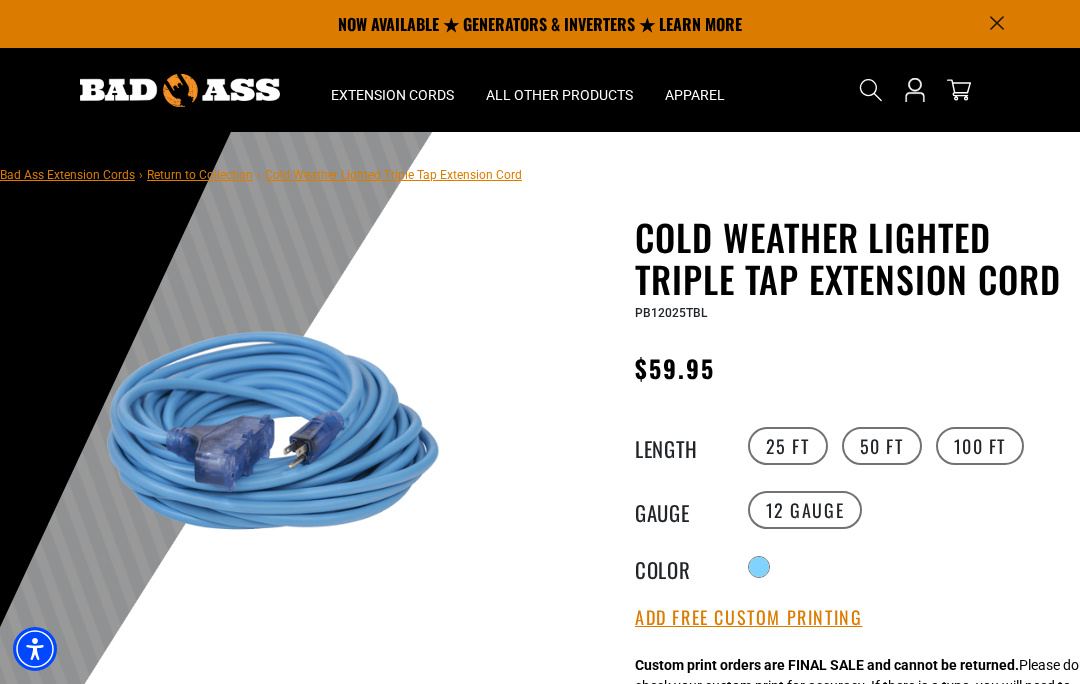 click on "50 FT" at bounding box center (882, 446) 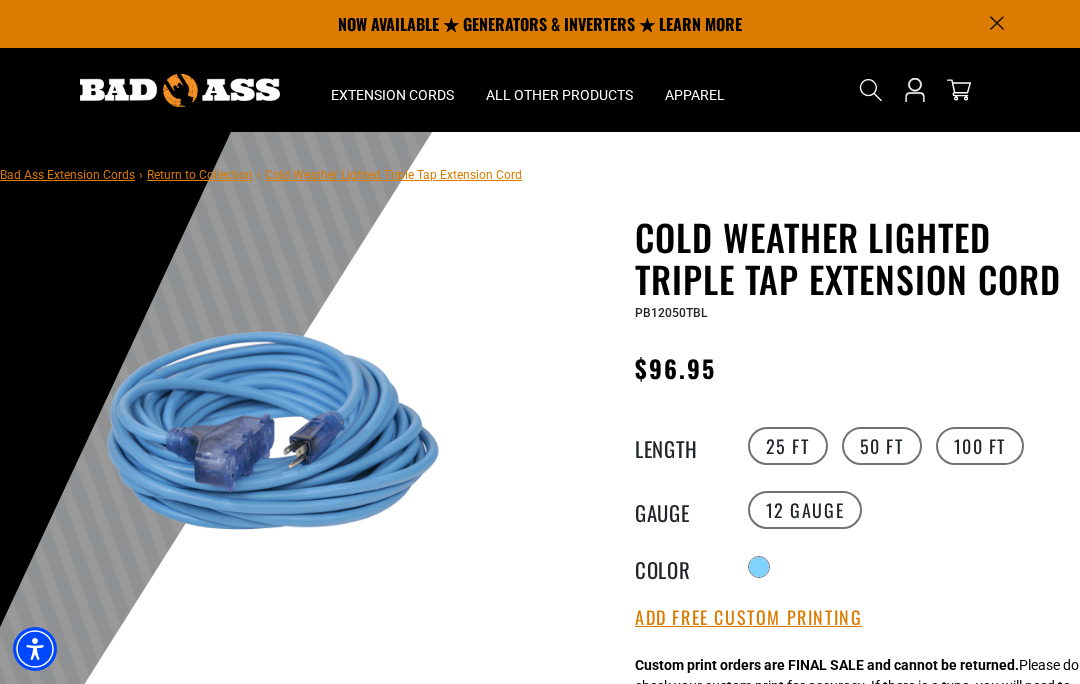 click on "100 FT" at bounding box center [980, 446] 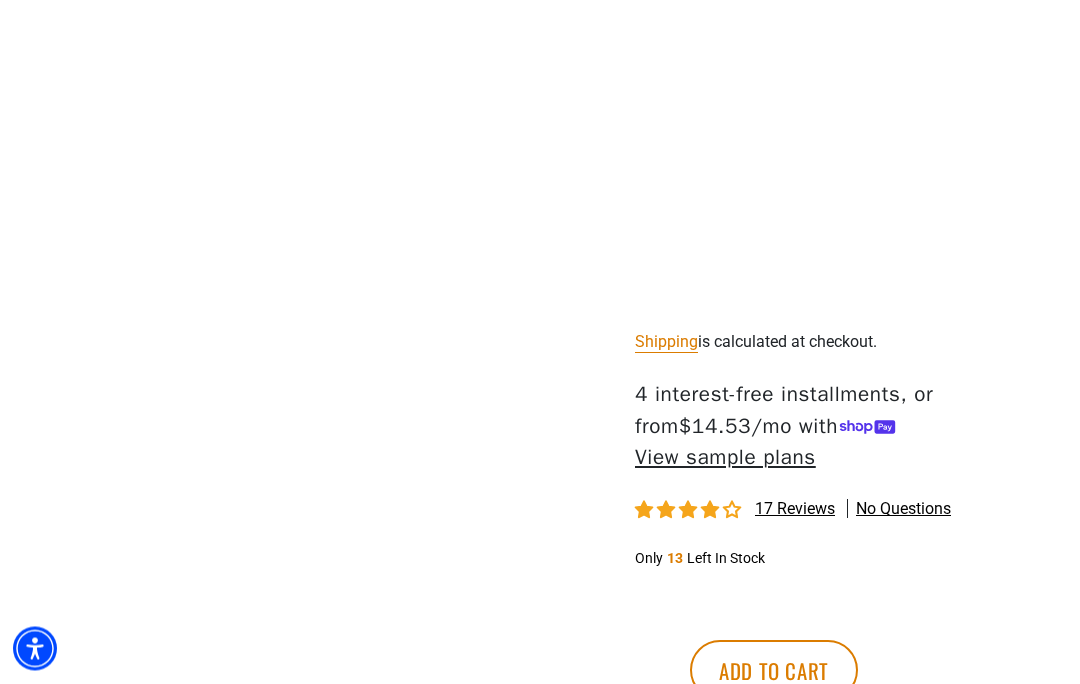scroll, scrollTop: 923, scrollLeft: 0, axis: vertical 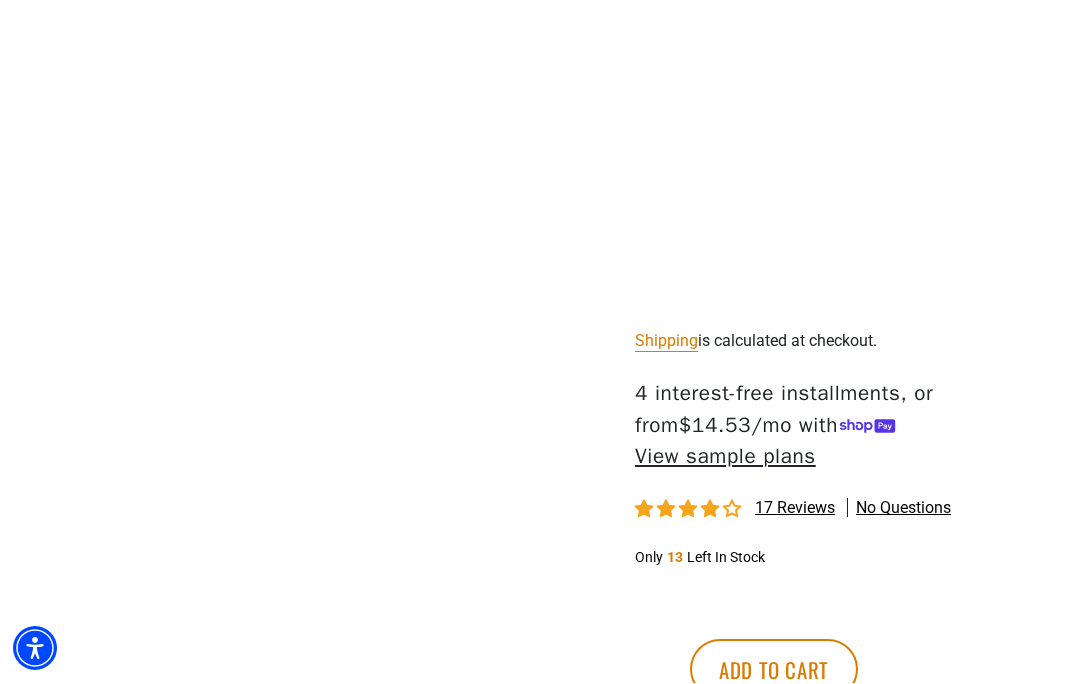 click on "View sample plans" at bounding box center [725, 457] 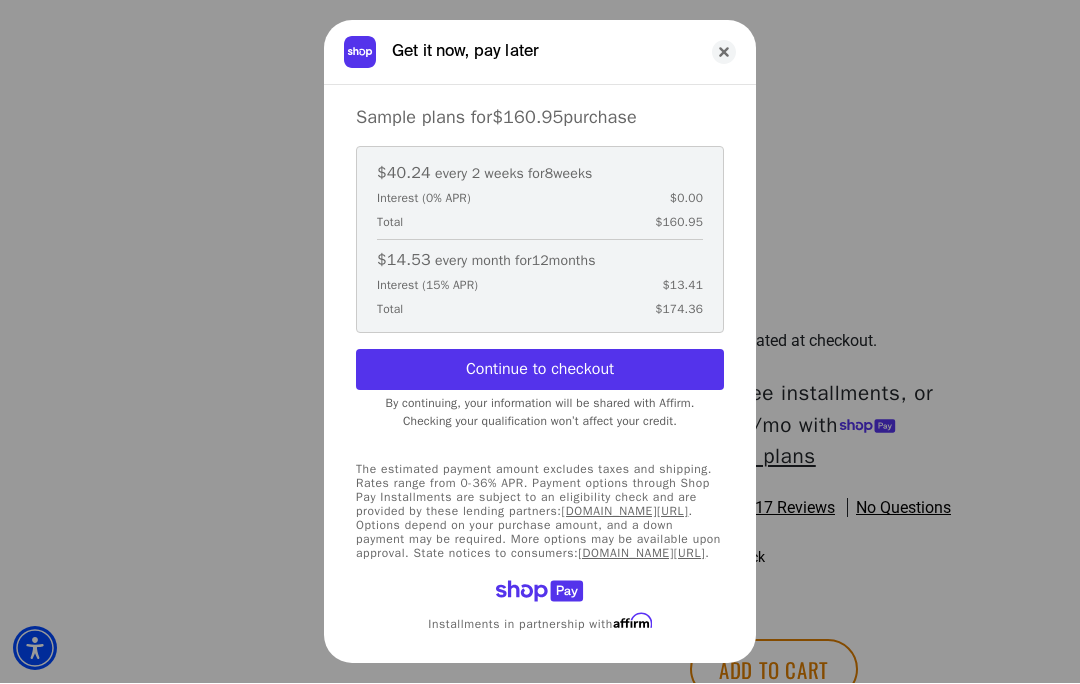 scroll, scrollTop: 924, scrollLeft: 0, axis: vertical 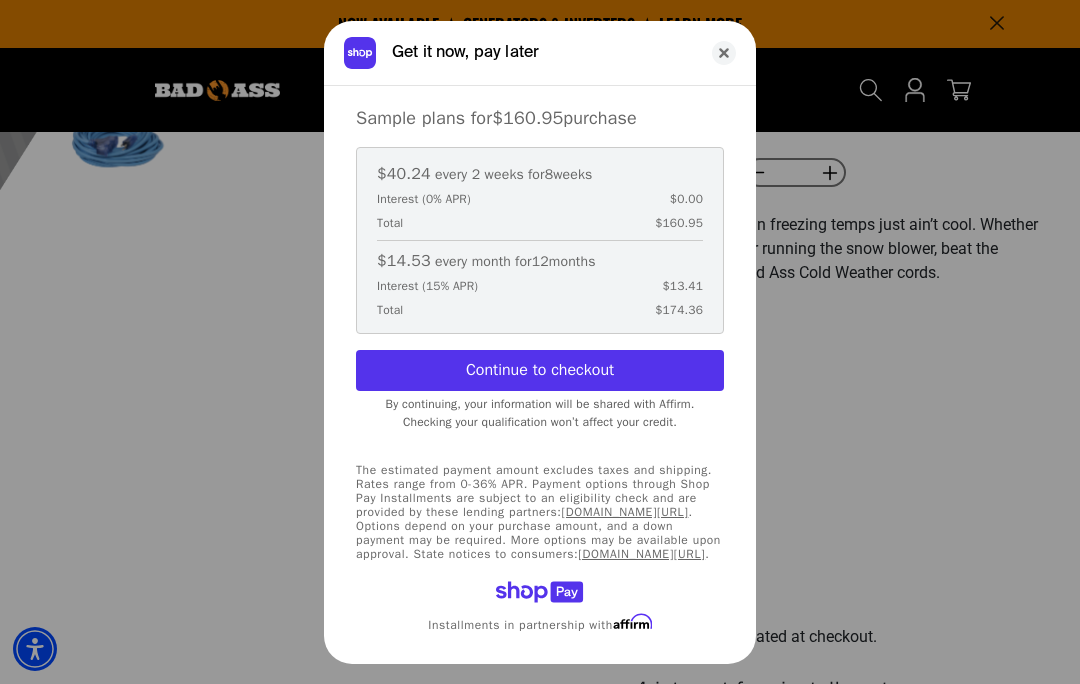 click 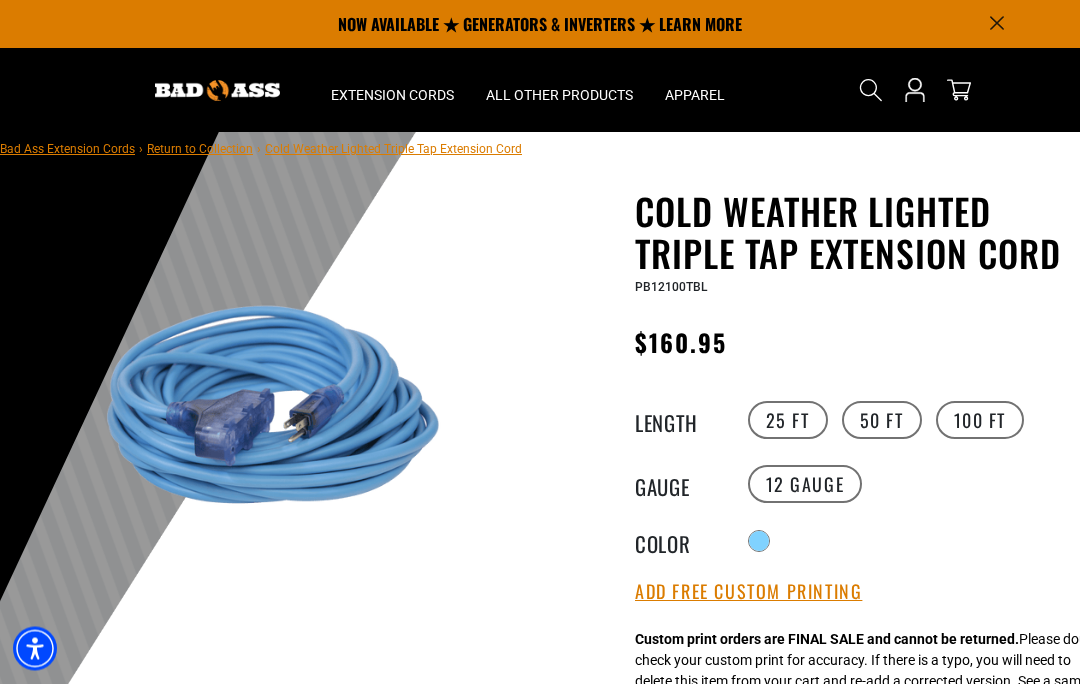 scroll, scrollTop: 0, scrollLeft: 0, axis: both 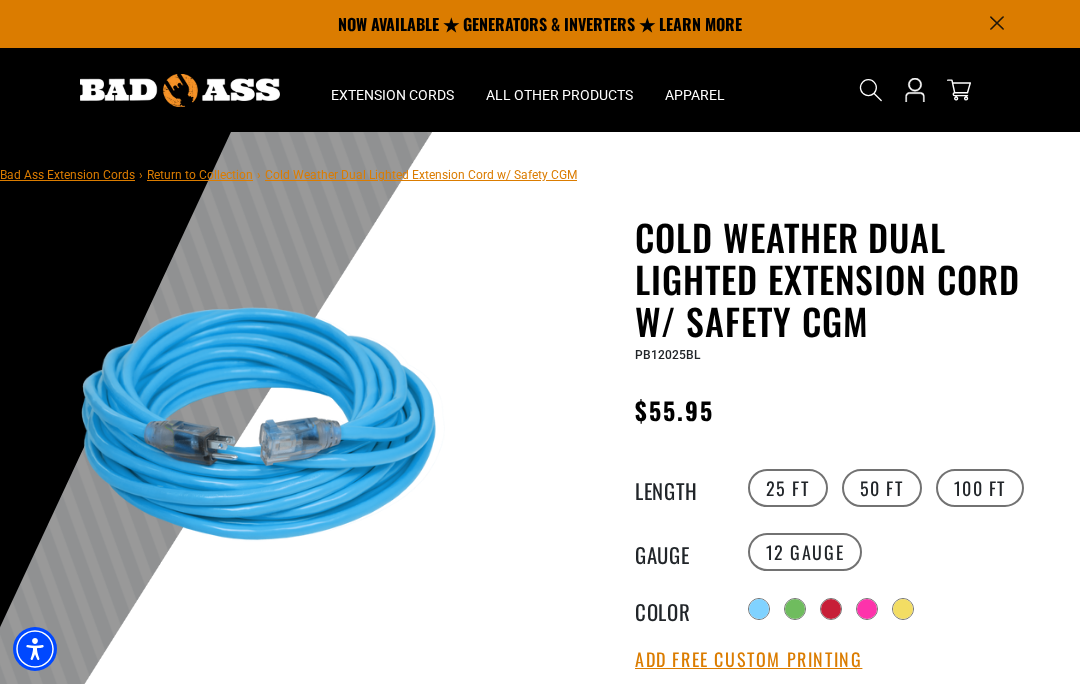 click at bounding box center [795, 609] 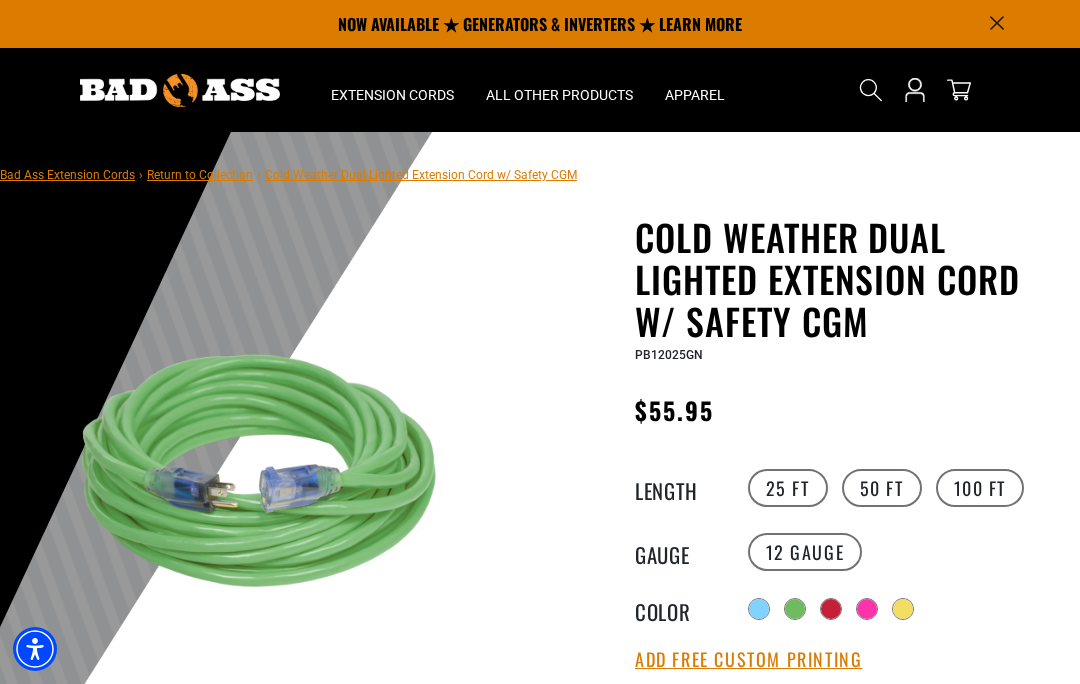 click on "50 FT" at bounding box center [882, 488] 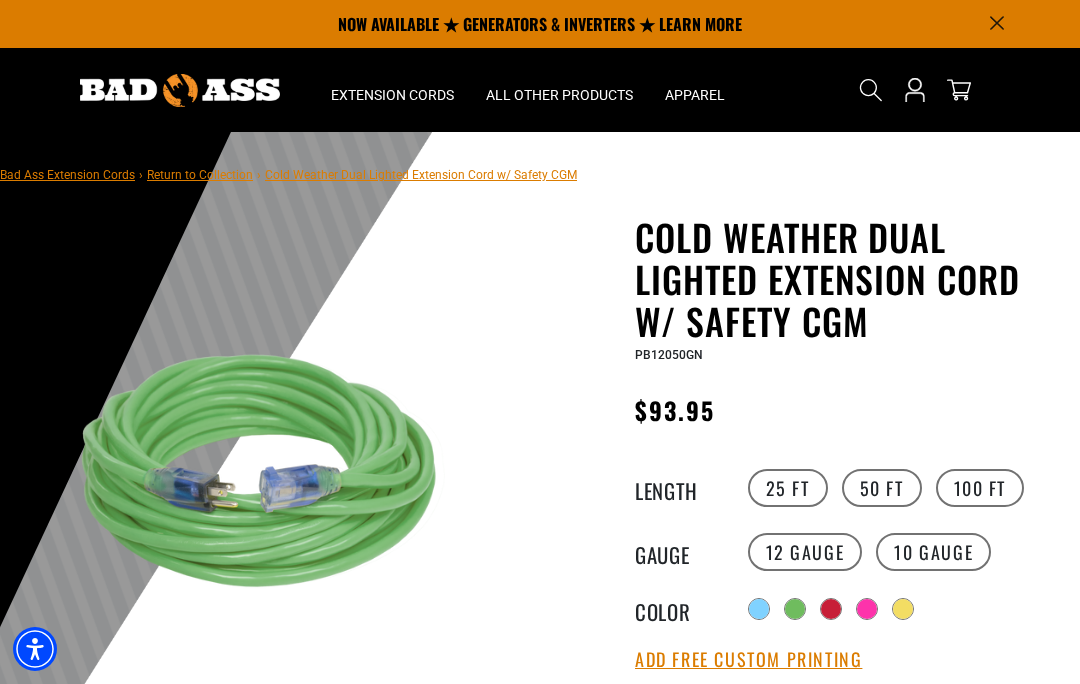 click on "100 FT" at bounding box center [980, 488] 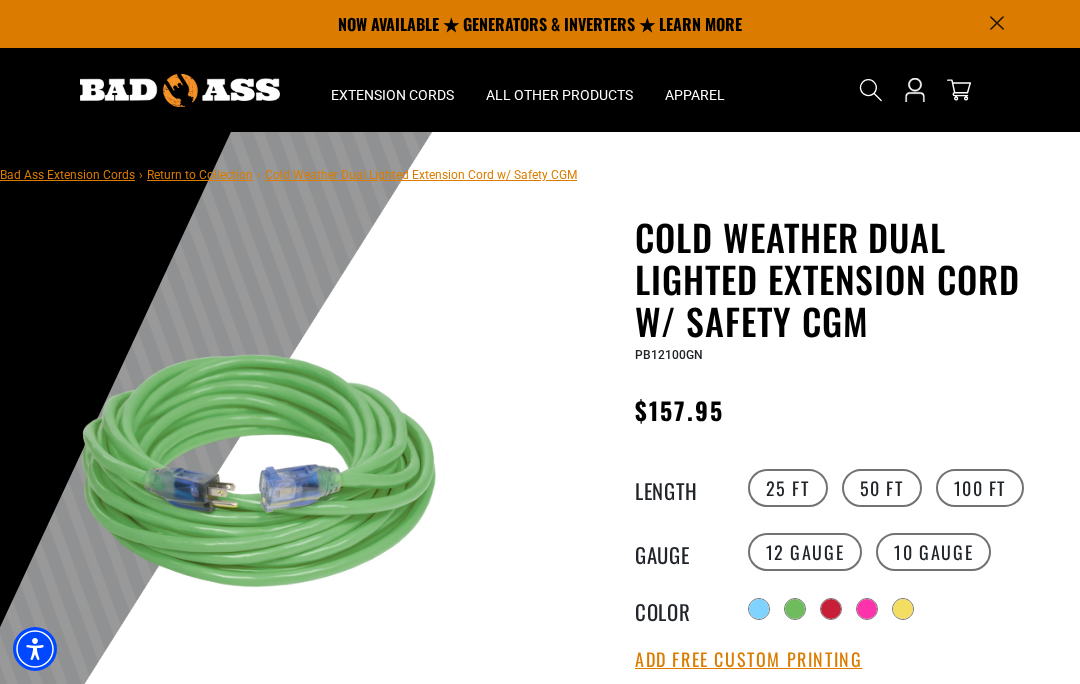 click on "50 FT" at bounding box center [882, 488] 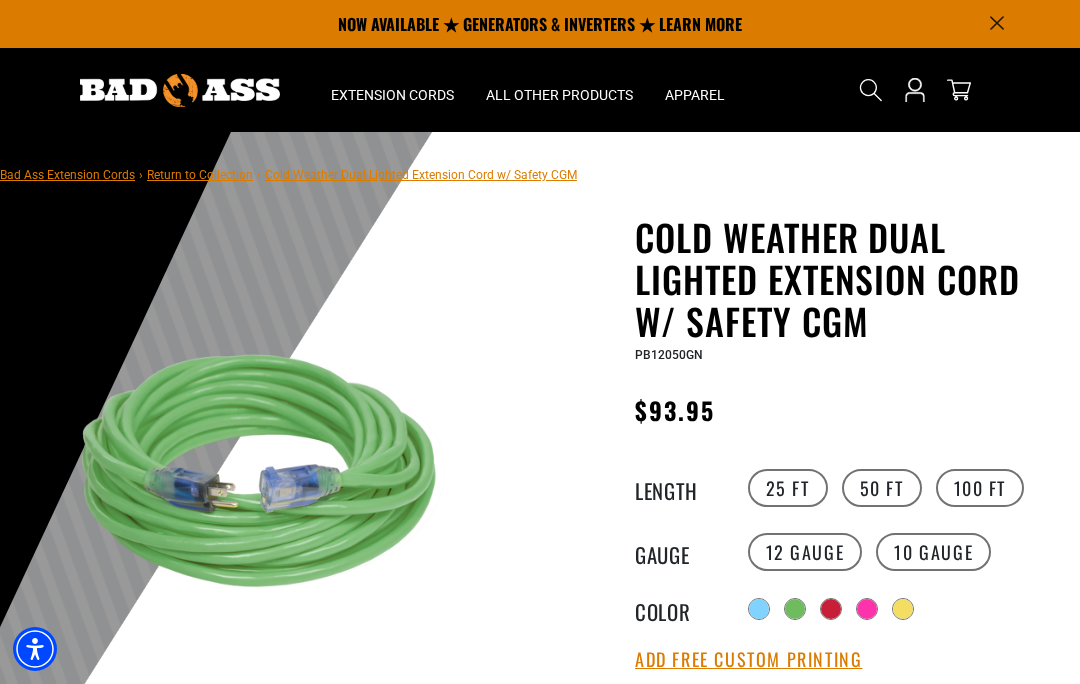 click at bounding box center [831, 609] 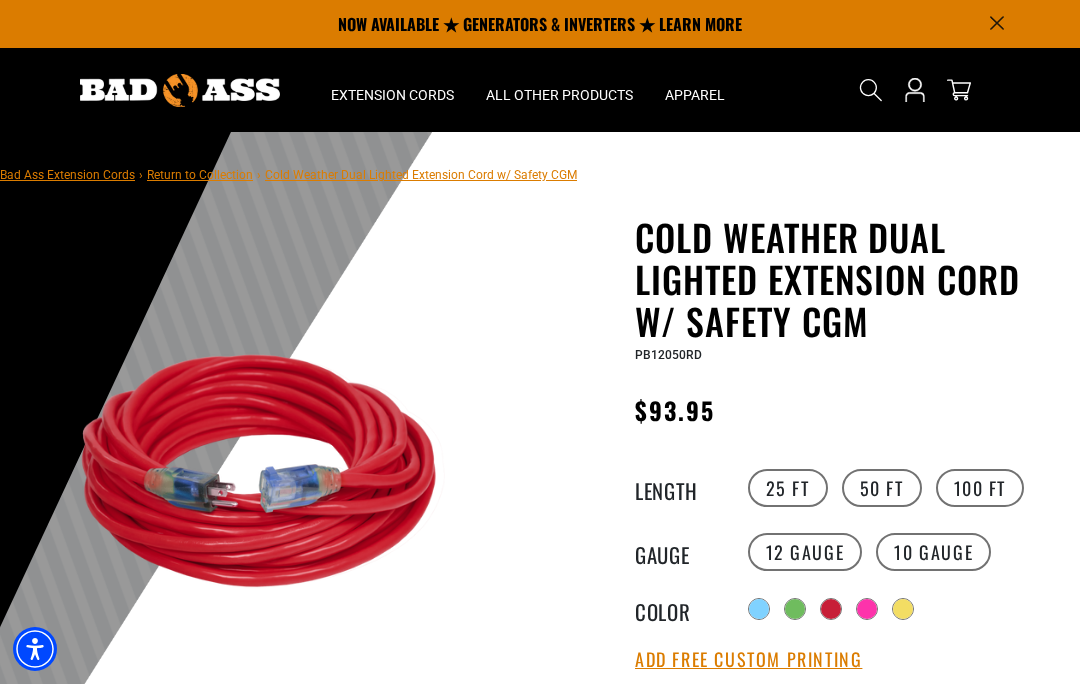 click at bounding box center (867, 609) 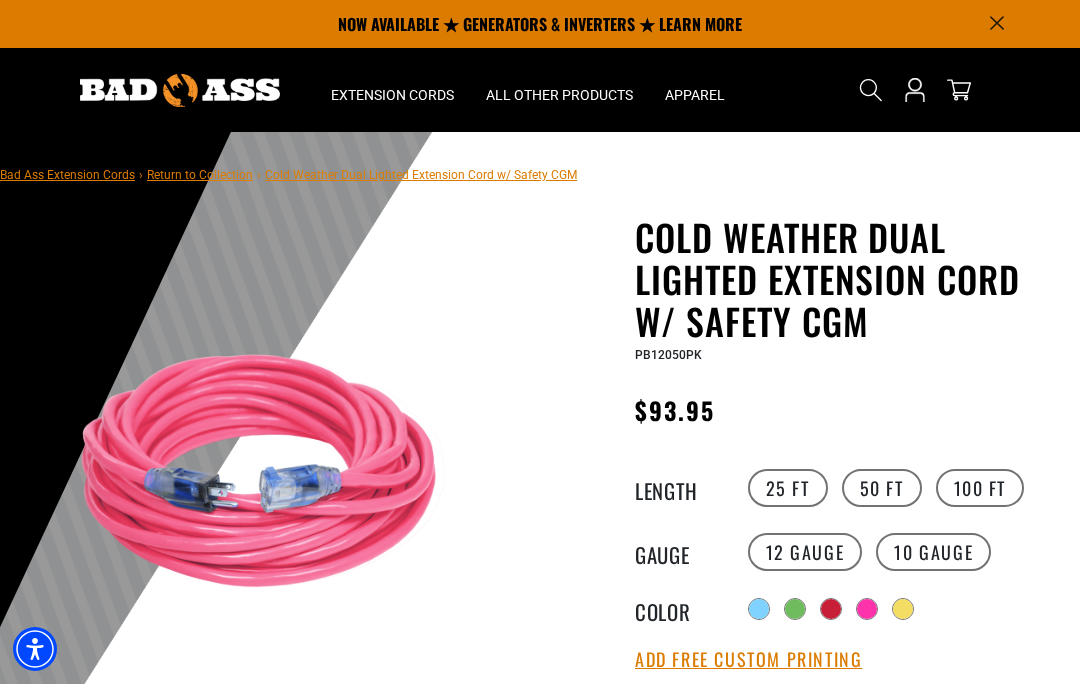 click at bounding box center [903, 609] 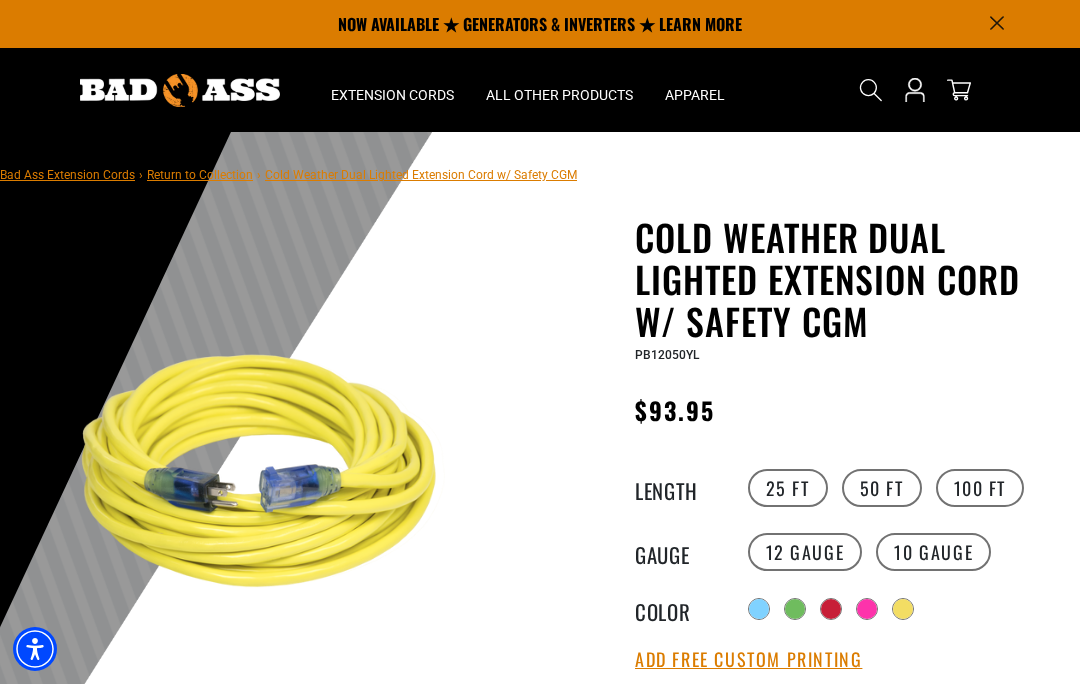 click at bounding box center (795, 609) 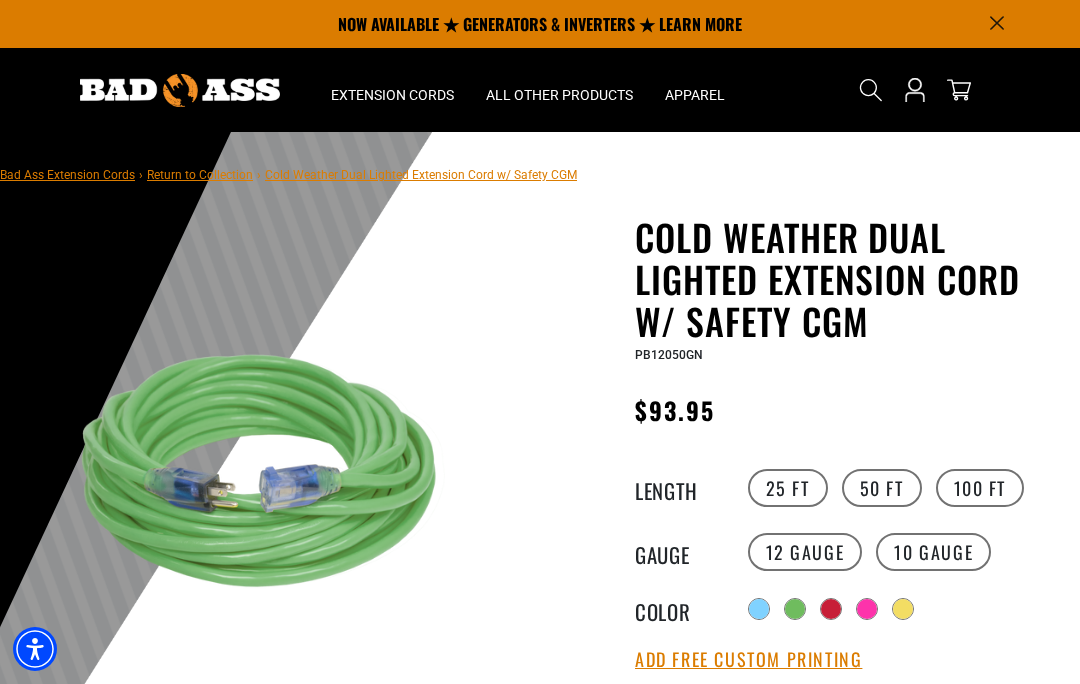 click at bounding box center [831, 609] 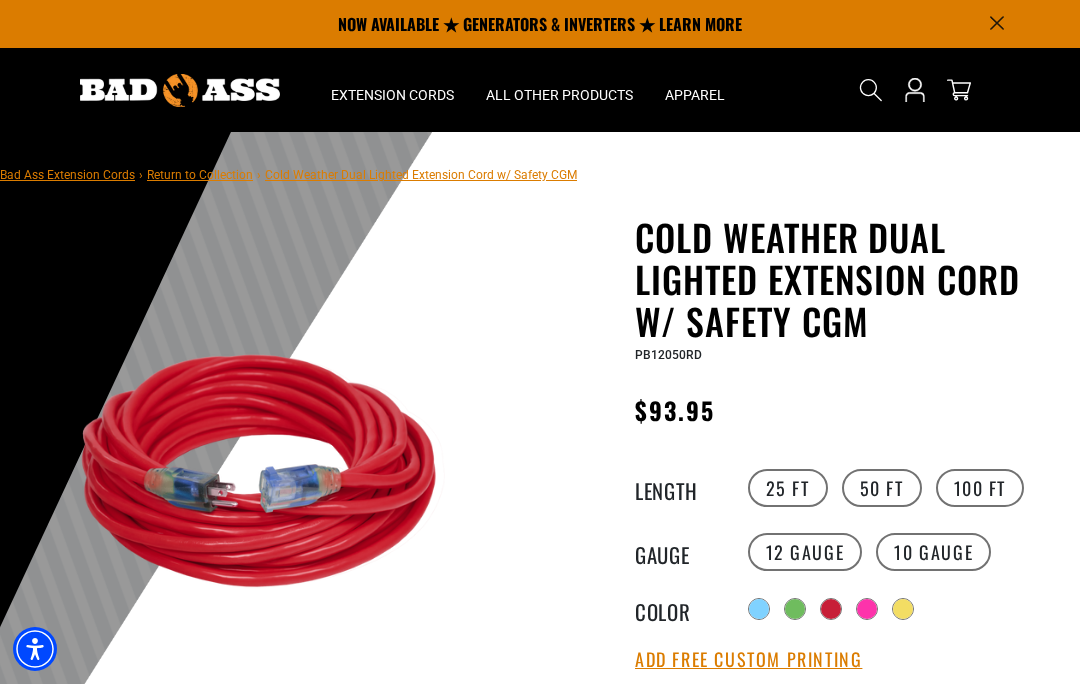 click at bounding box center [795, 609] 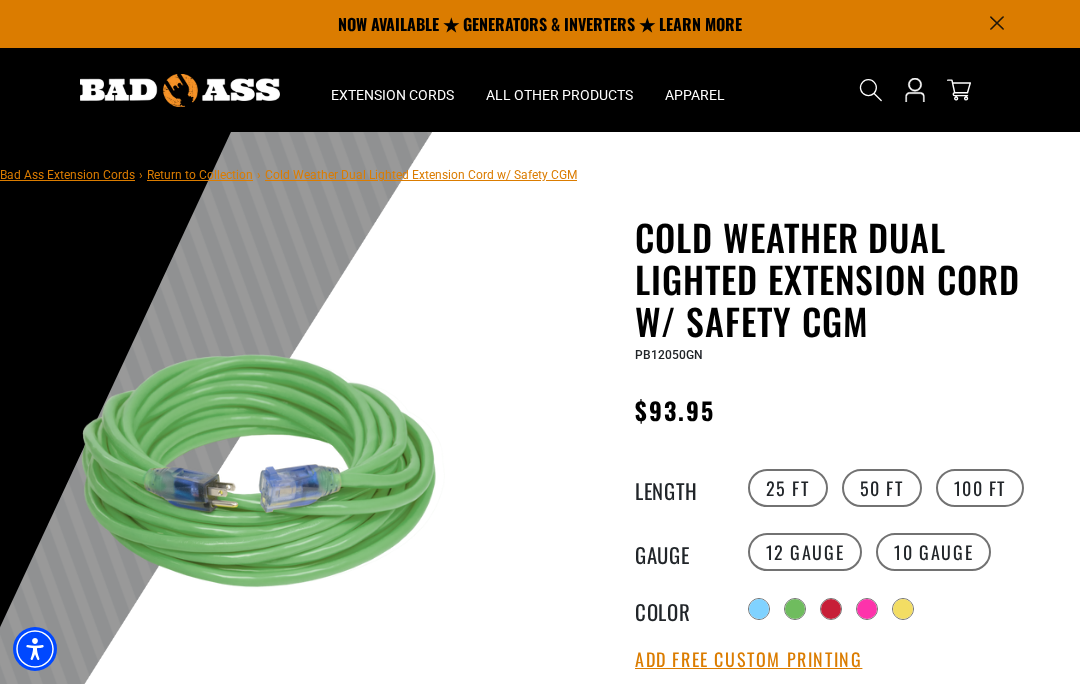 click on "100 FT" at bounding box center [980, 488] 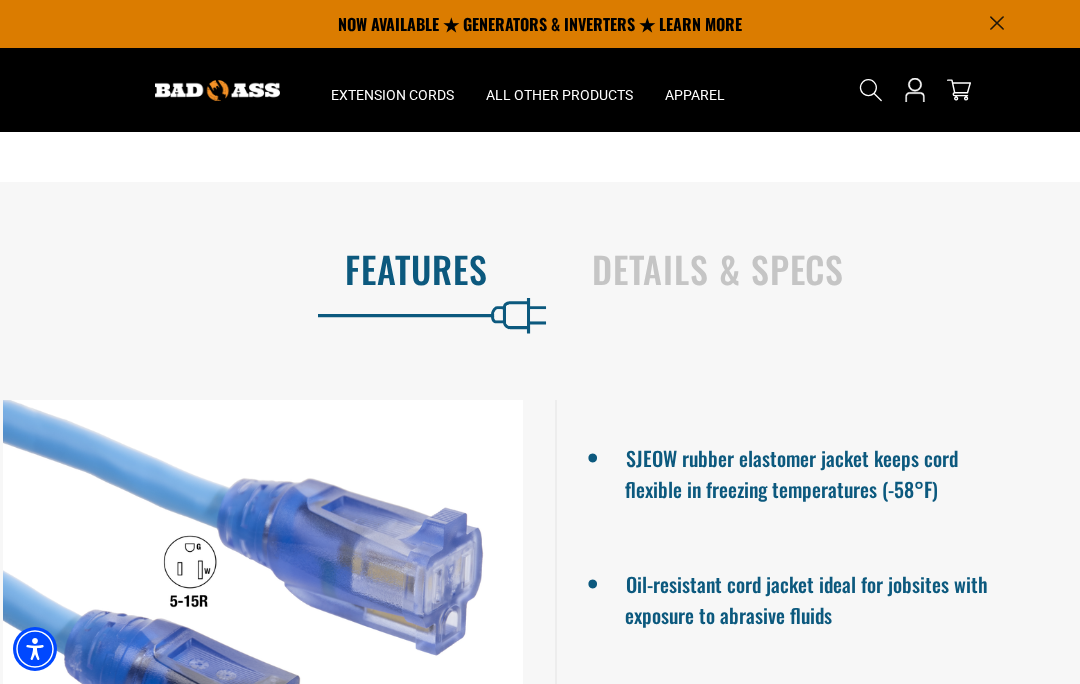scroll, scrollTop: 1446, scrollLeft: 0, axis: vertical 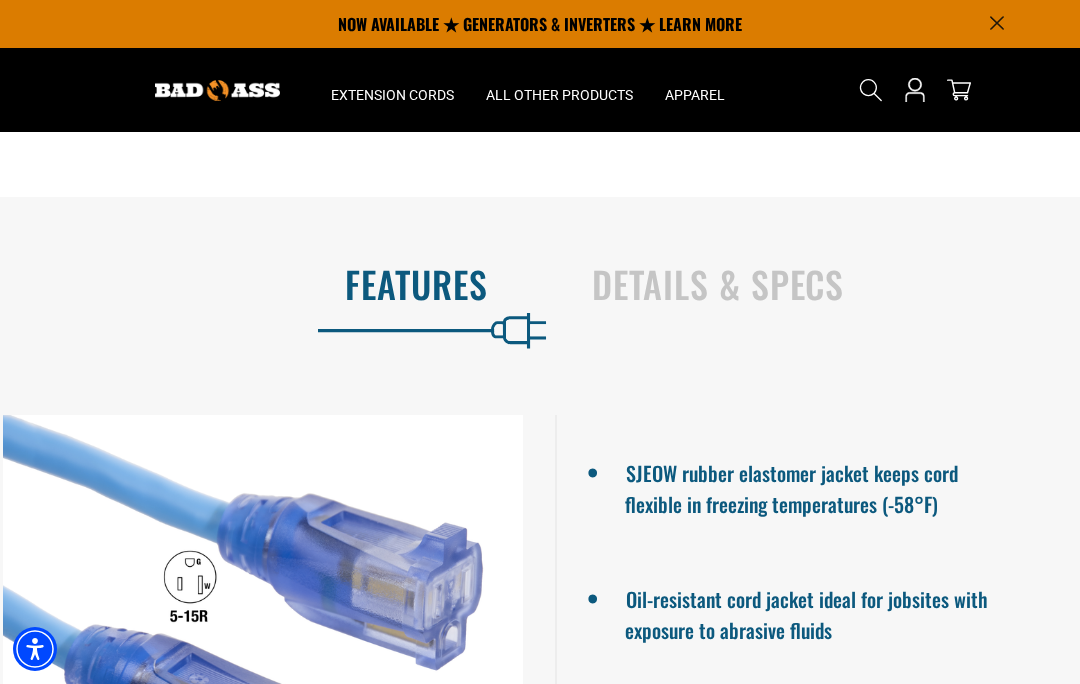 click on "Details & Specs" at bounding box center (815, 284) 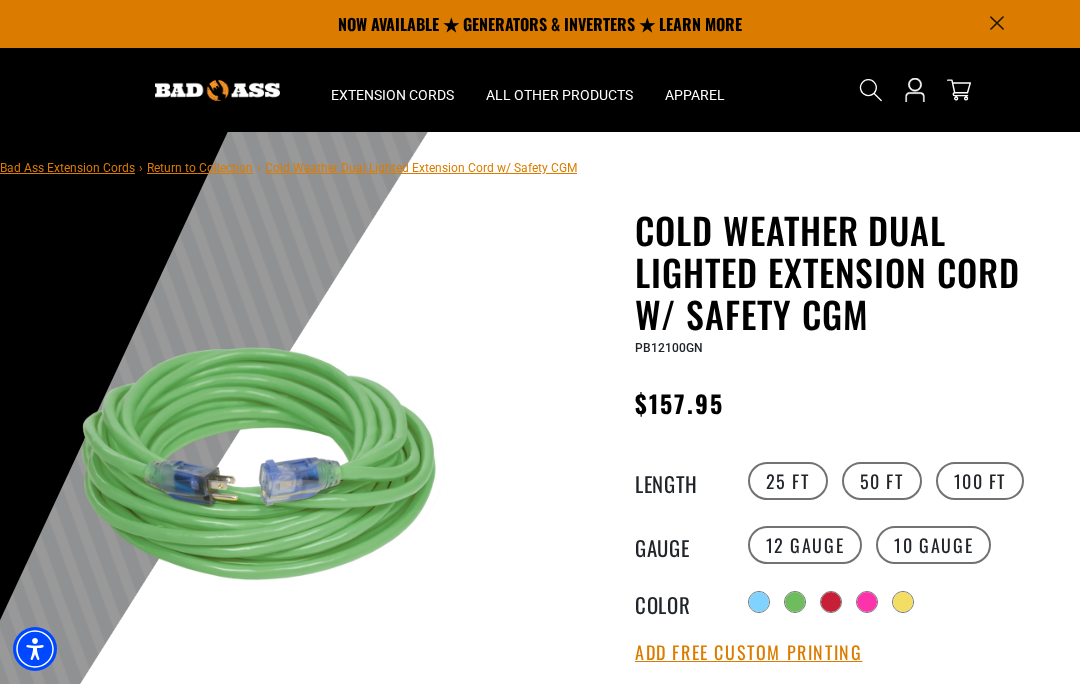 scroll, scrollTop: 0, scrollLeft: 0, axis: both 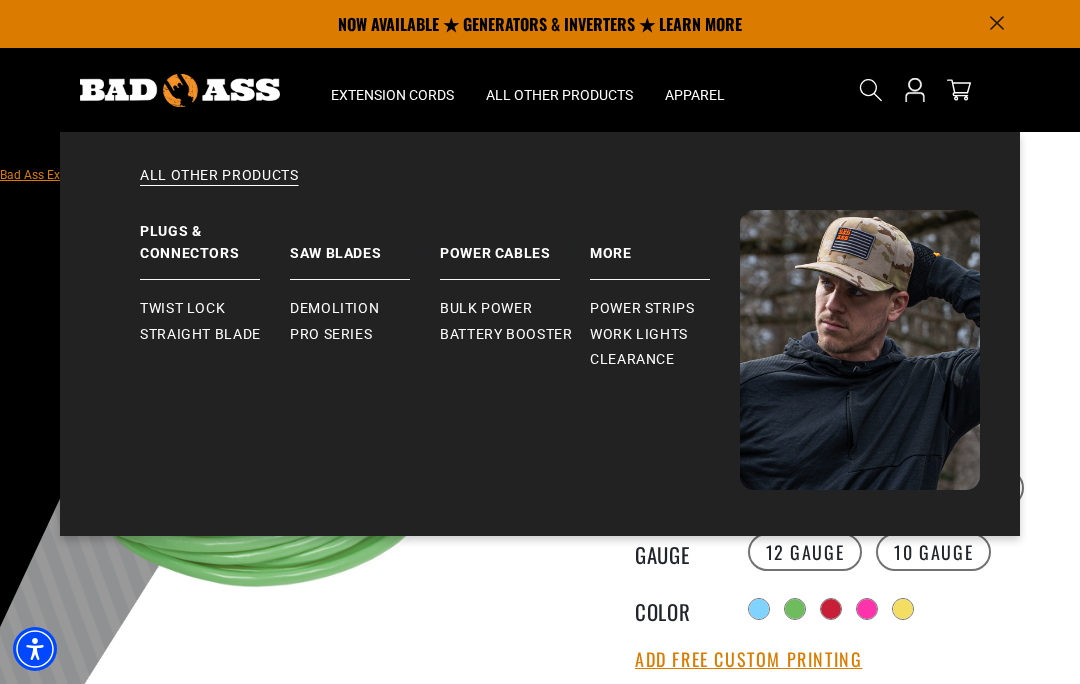 click on "Clearance" at bounding box center [632, 360] 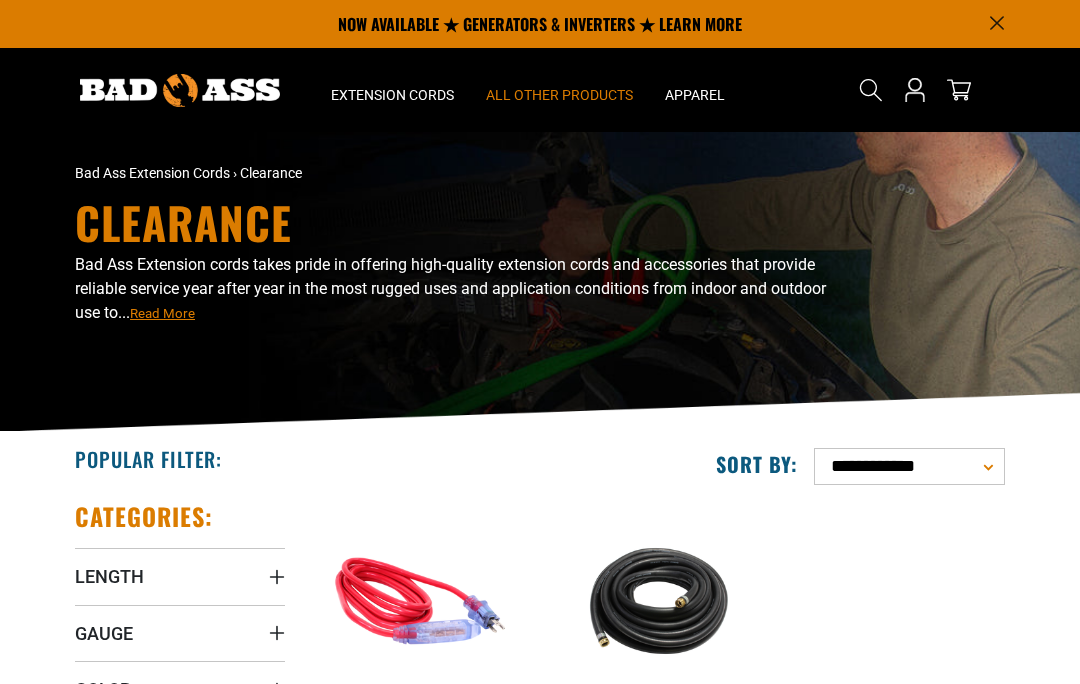 scroll, scrollTop: 0, scrollLeft: 0, axis: both 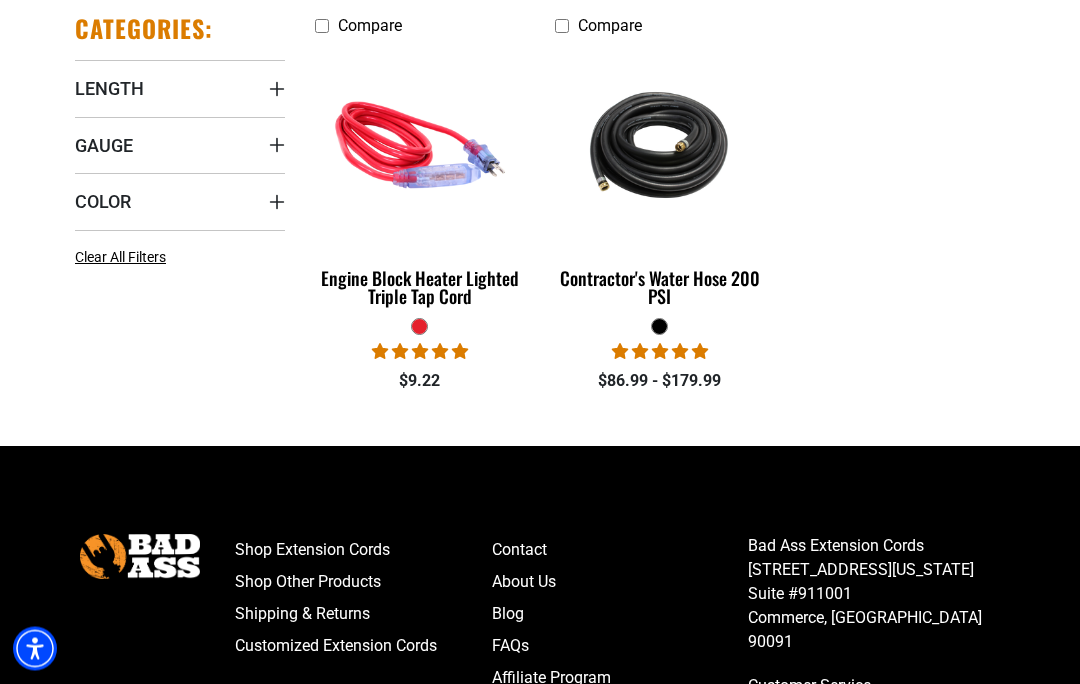 click at bounding box center (660, 146) 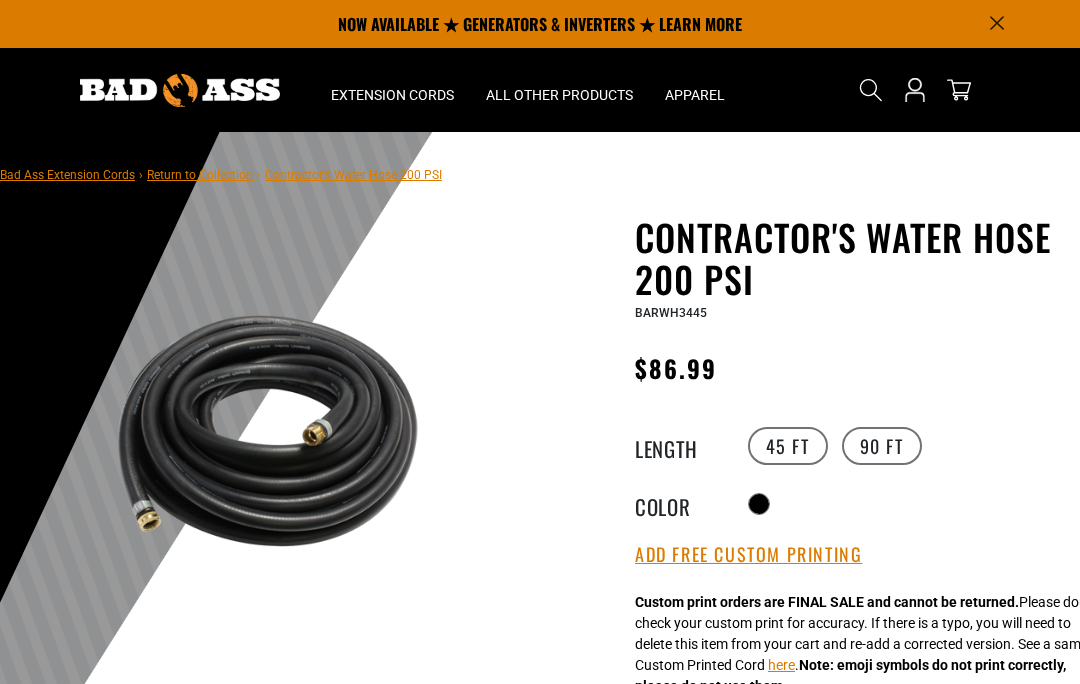 scroll, scrollTop: 0, scrollLeft: 0, axis: both 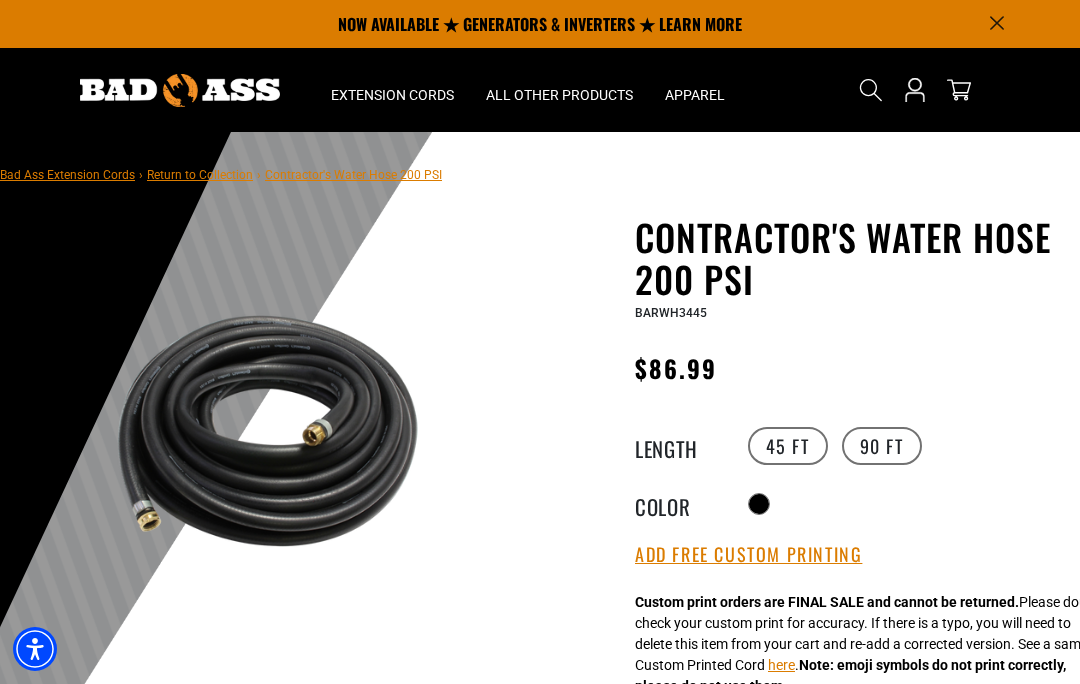 click on "90 FT" at bounding box center (882, 446) 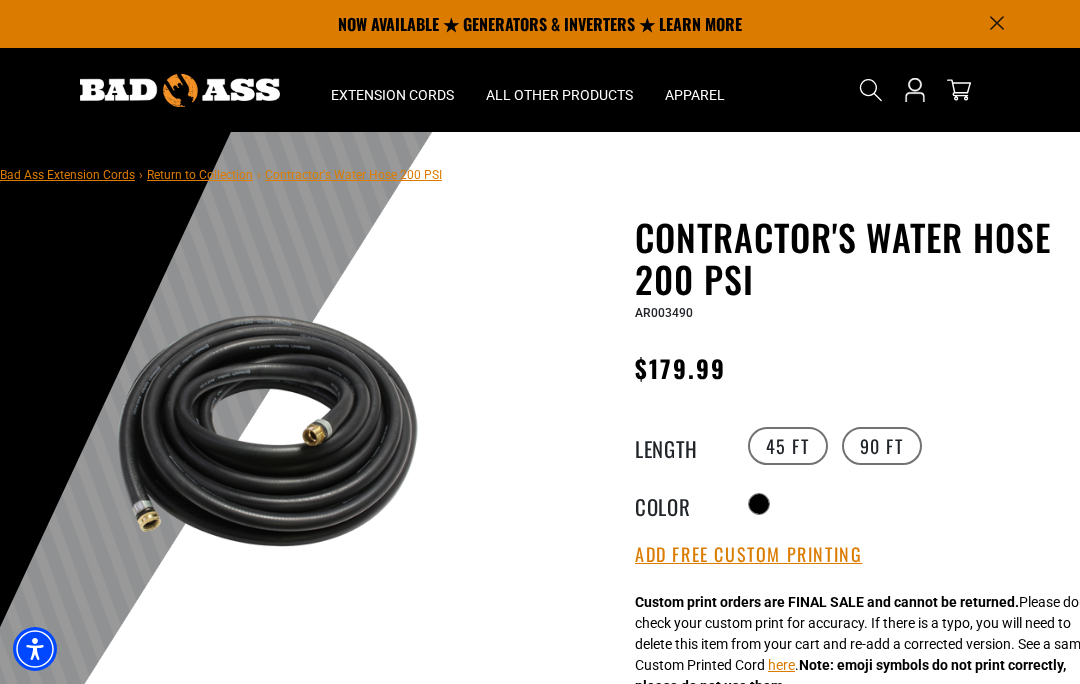 click on "45 FT" at bounding box center (788, 446) 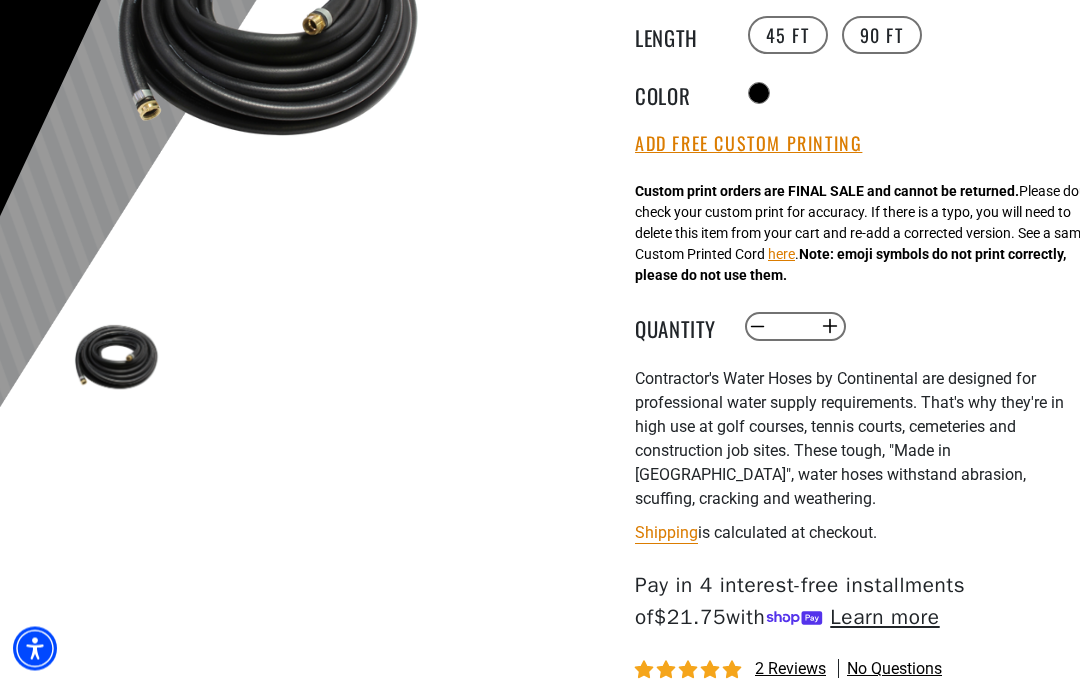 scroll, scrollTop: 411, scrollLeft: 0, axis: vertical 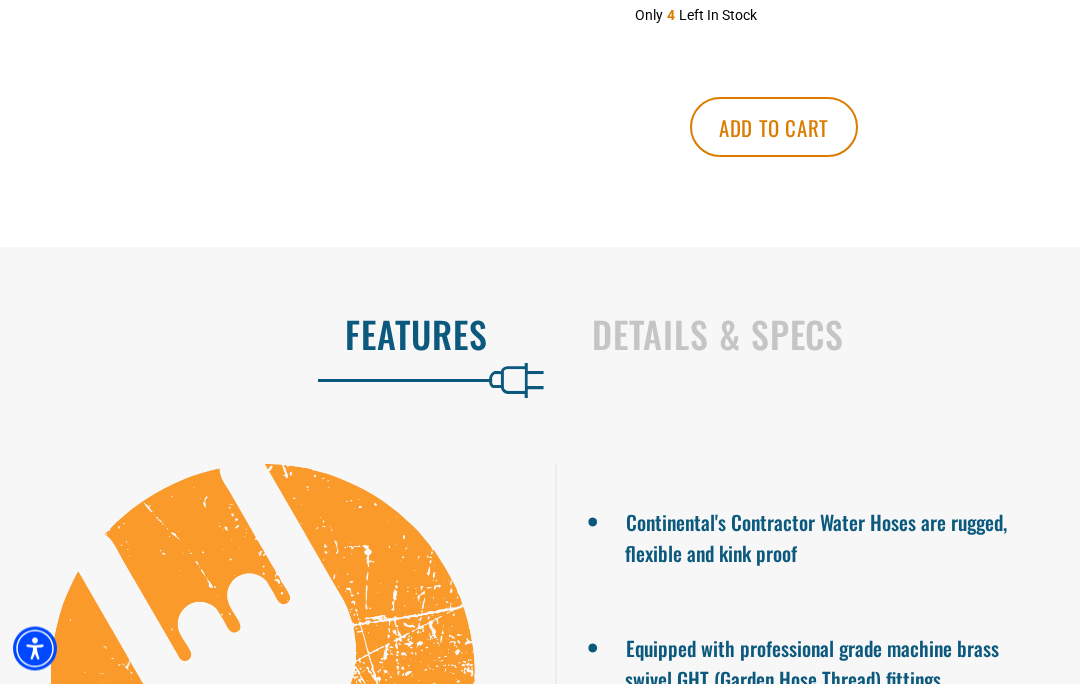 click on "Details & Specs" at bounding box center [815, 335] 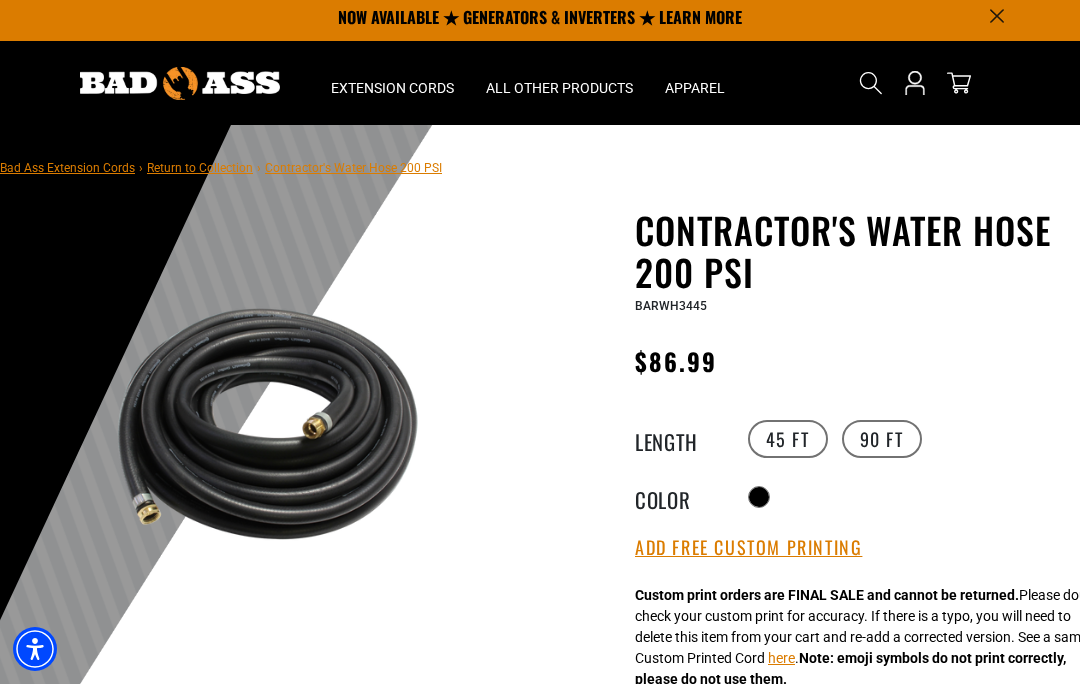 scroll, scrollTop: 0, scrollLeft: 0, axis: both 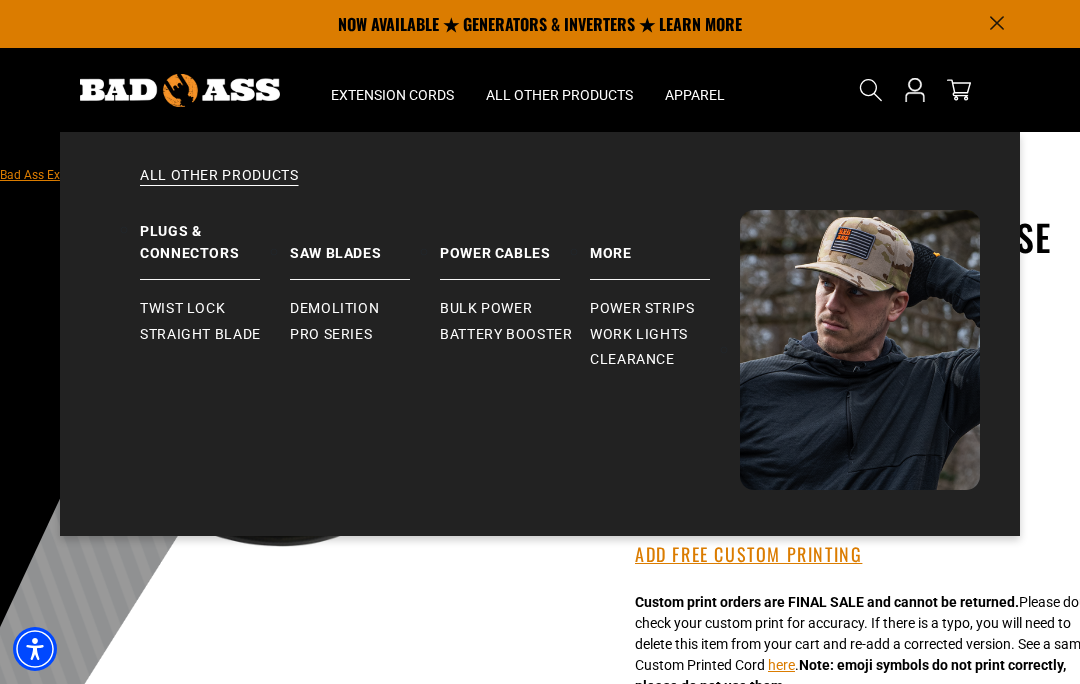 click on "Work Lights" at bounding box center [639, 335] 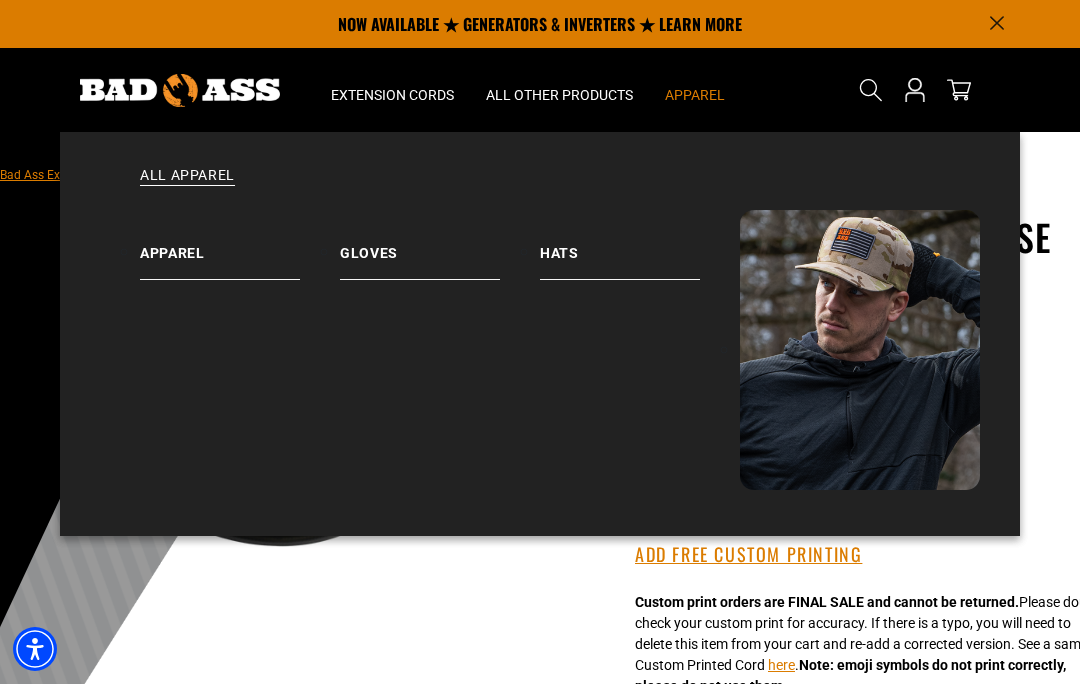 click on "Apparel" at bounding box center (695, 95) 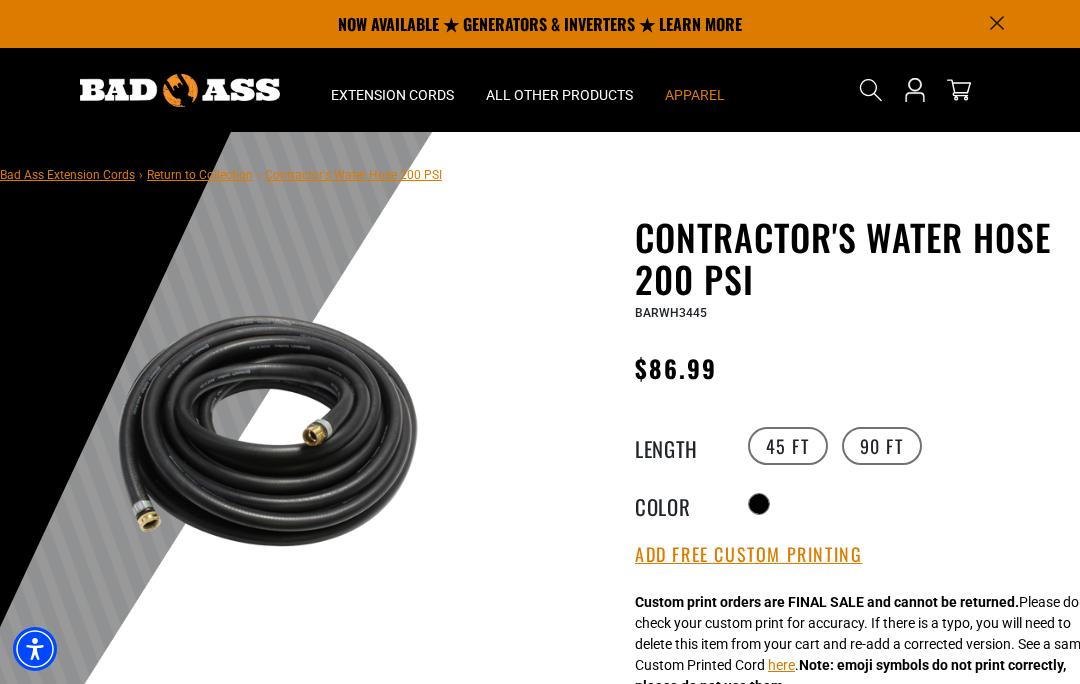 click on "Apparel" at bounding box center (695, 95) 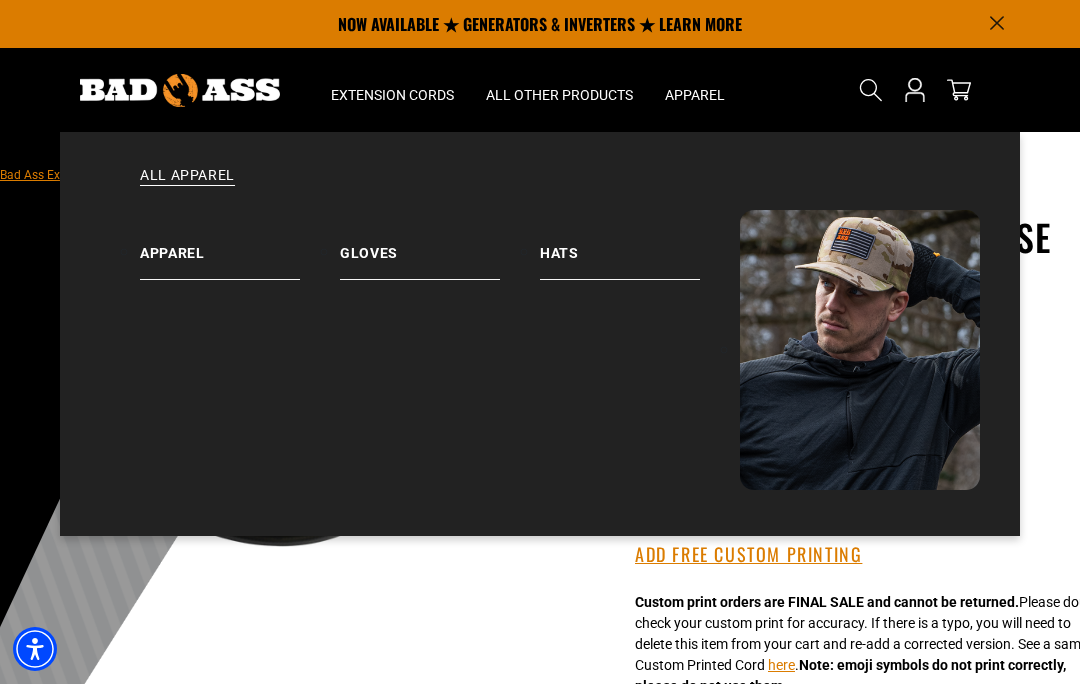 click on "All Apparel" at bounding box center [540, 188] 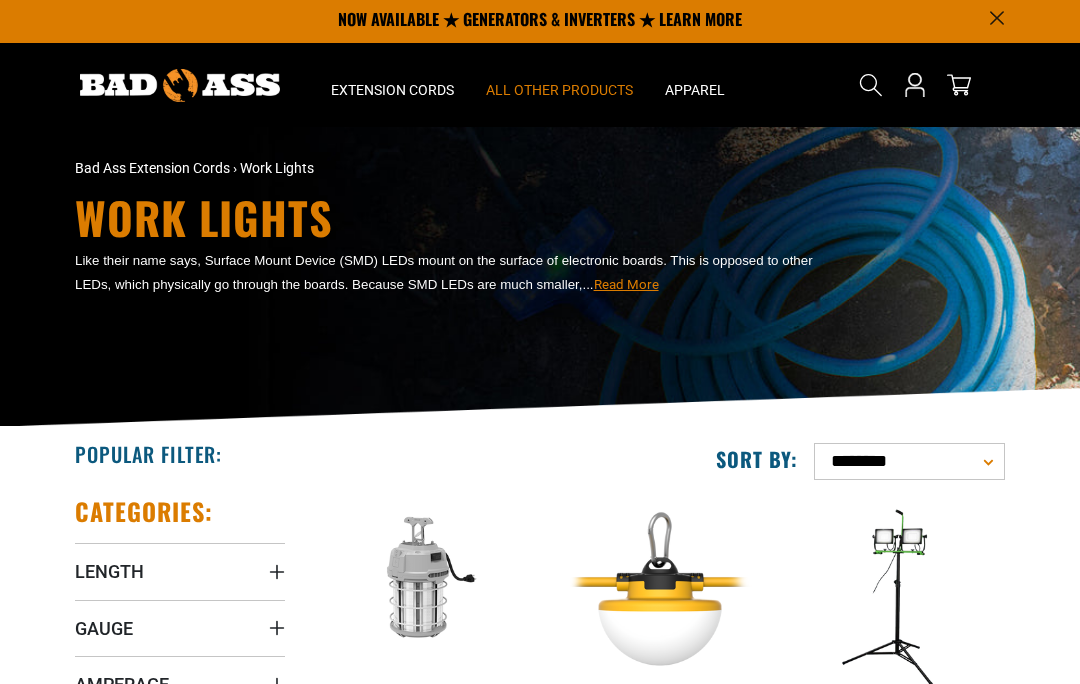 scroll, scrollTop: 56, scrollLeft: 0, axis: vertical 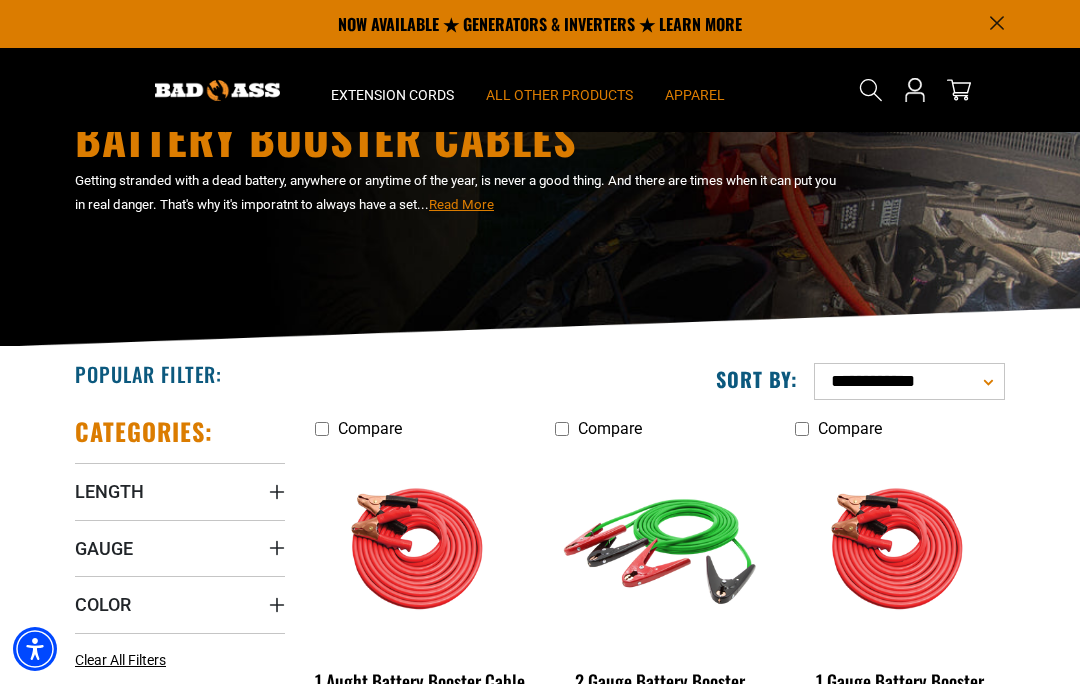 click on "Apparel" at bounding box center (695, 90) 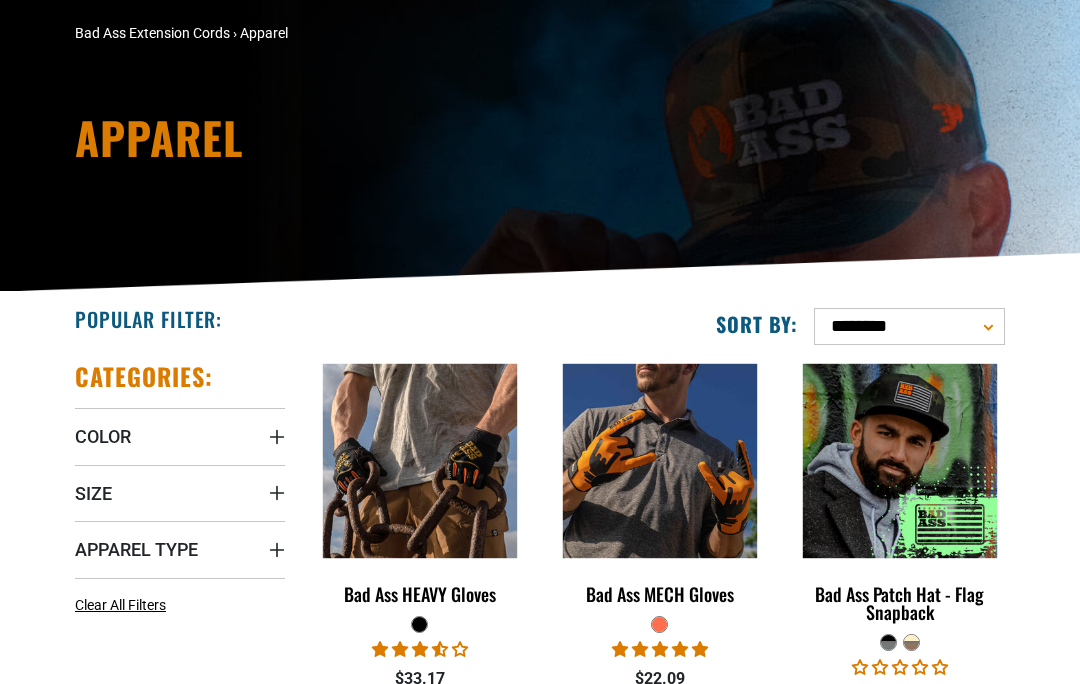 scroll, scrollTop: 170, scrollLeft: 0, axis: vertical 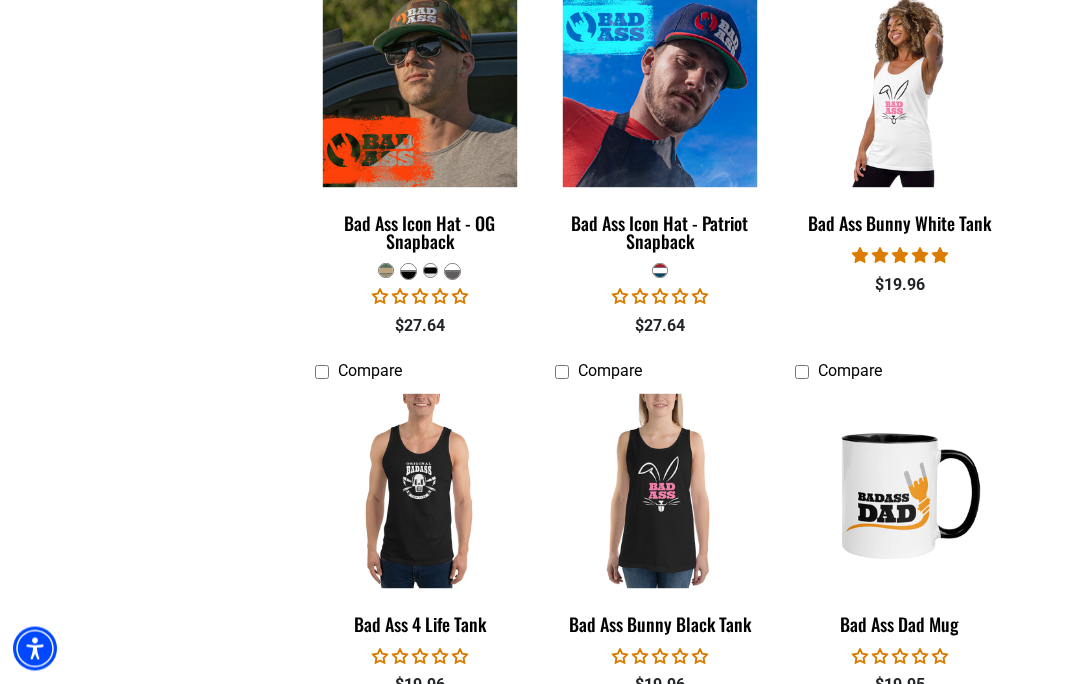 click at bounding box center [420, 492] 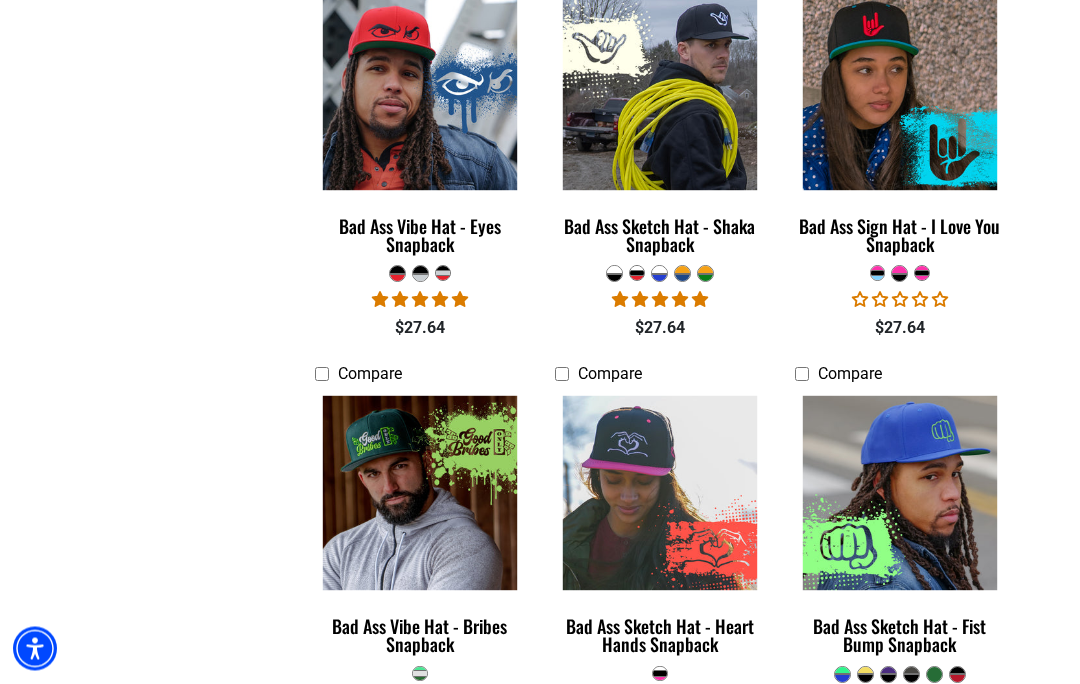 scroll, scrollTop: 968, scrollLeft: 0, axis: vertical 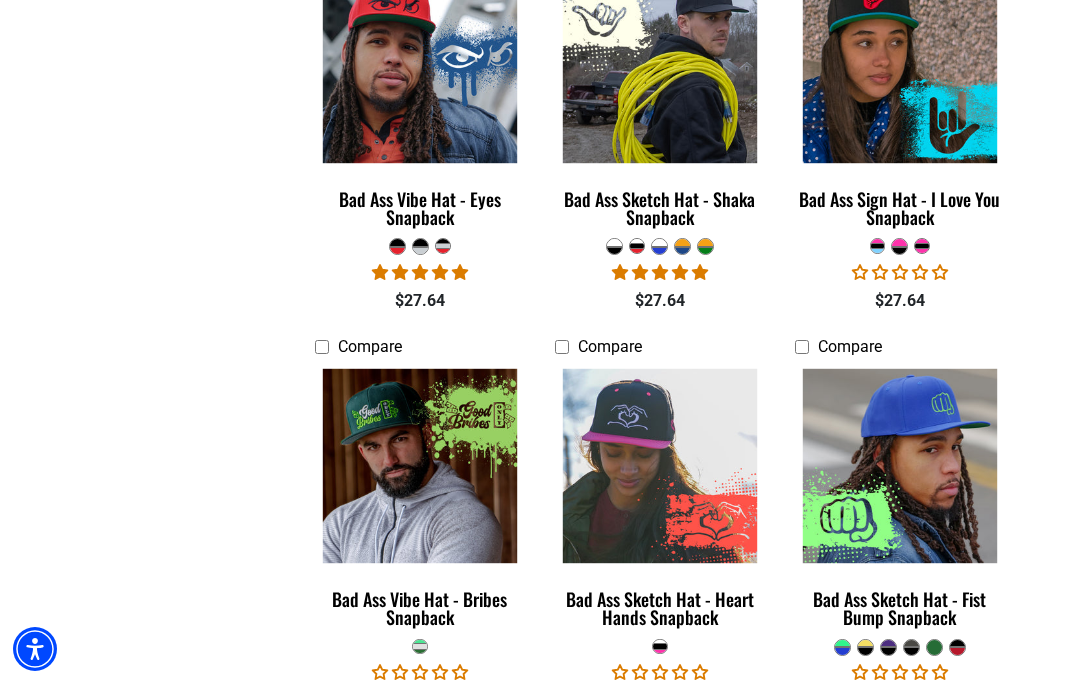 click at bounding box center (900, 466) 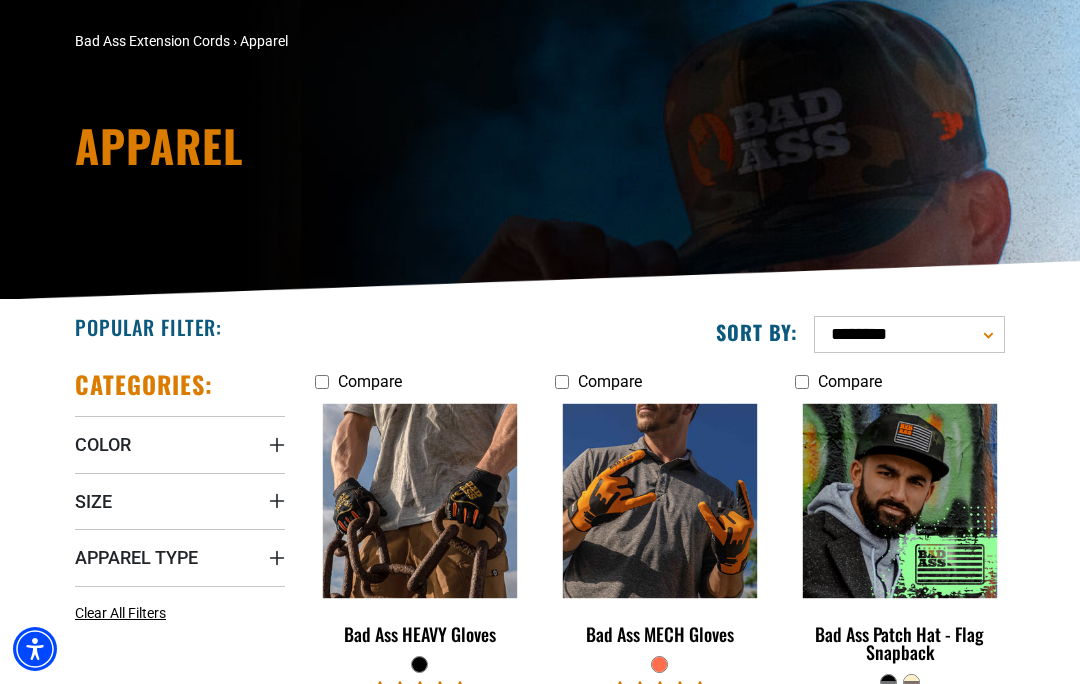 click at bounding box center [660, 501] 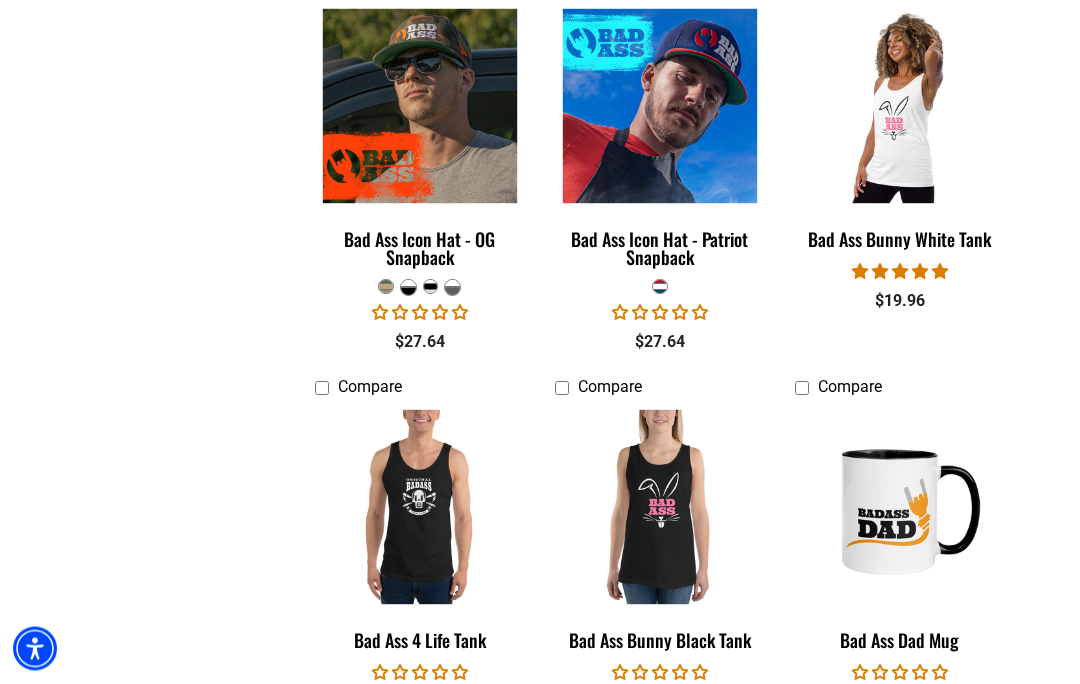 scroll, scrollTop: 1728, scrollLeft: 0, axis: vertical 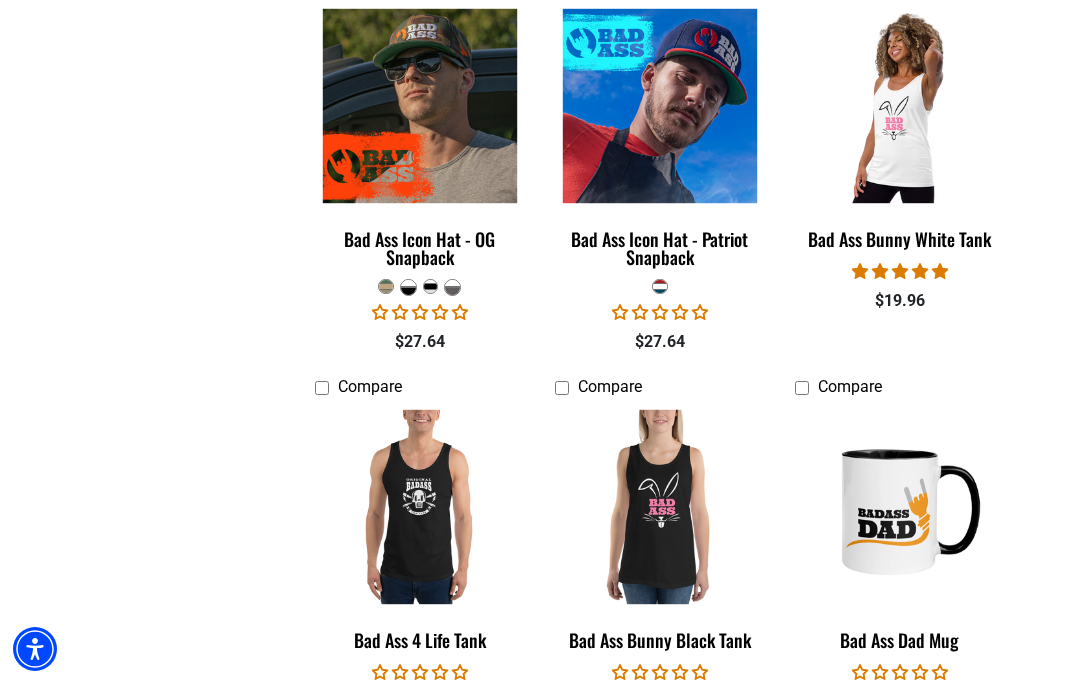 click on "**********" at bounding box center (540, -265) 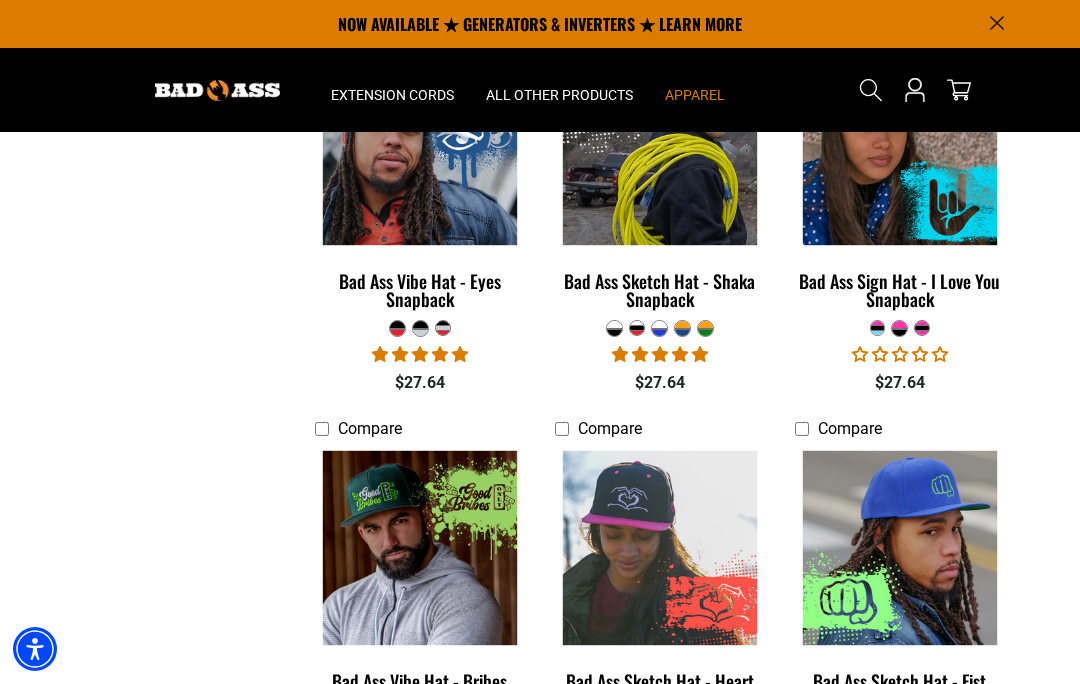 scroll, scrollTop: 885, scrollLeft: 0, axis: vertical 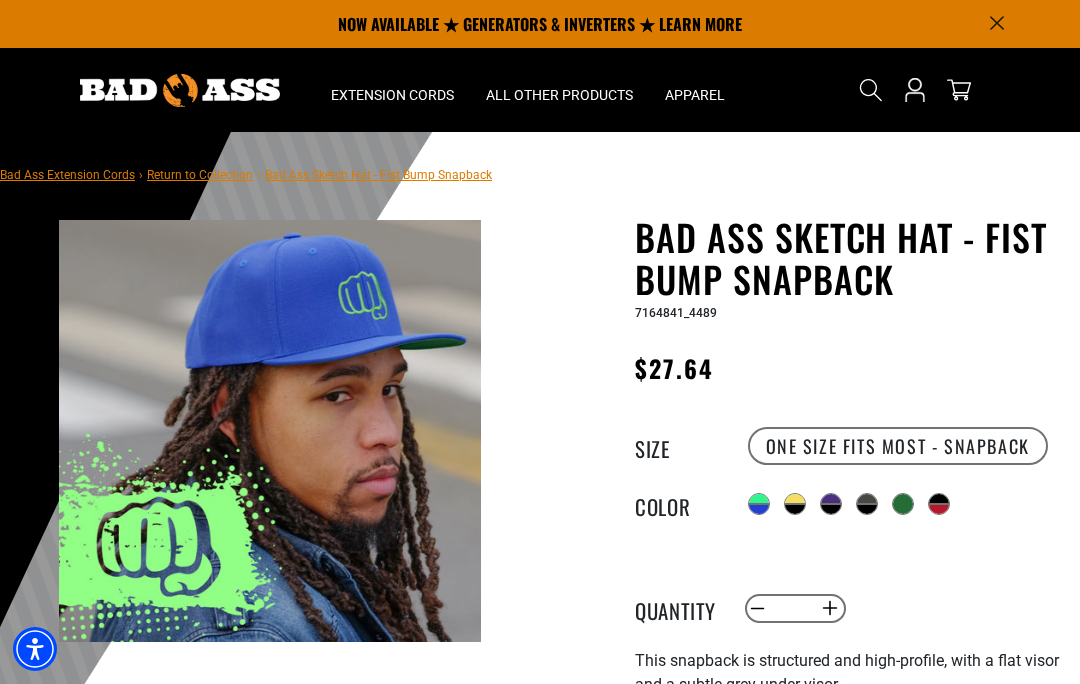 click at bounding box center [831, 509] 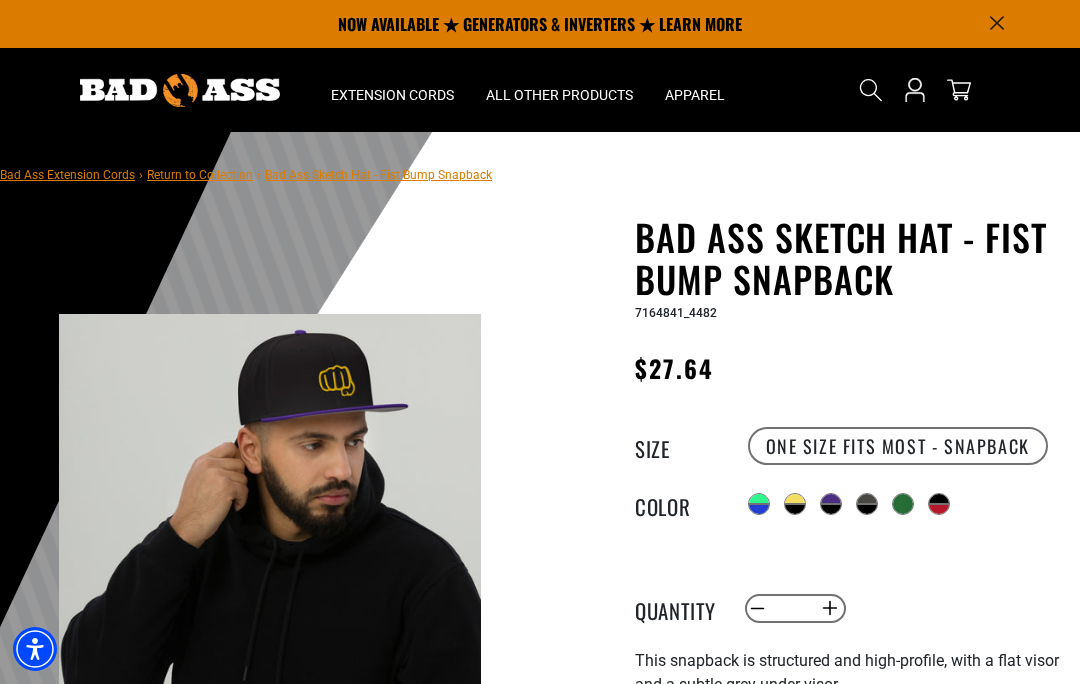 click at bounding box center [867, 499] 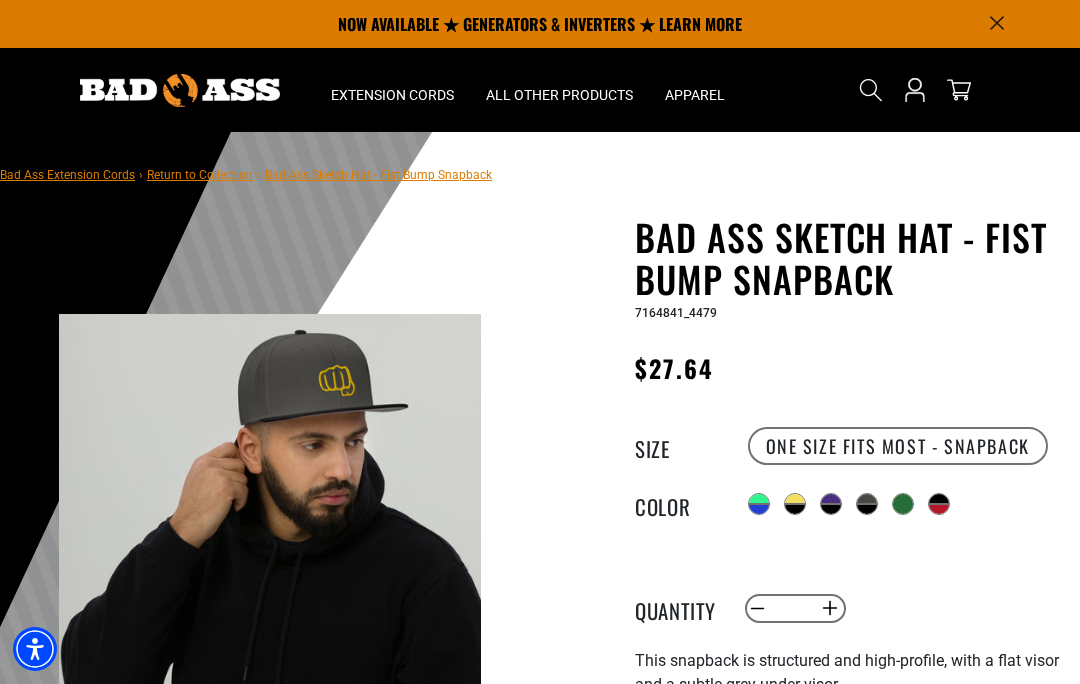 click at bounding box center [795, 509] 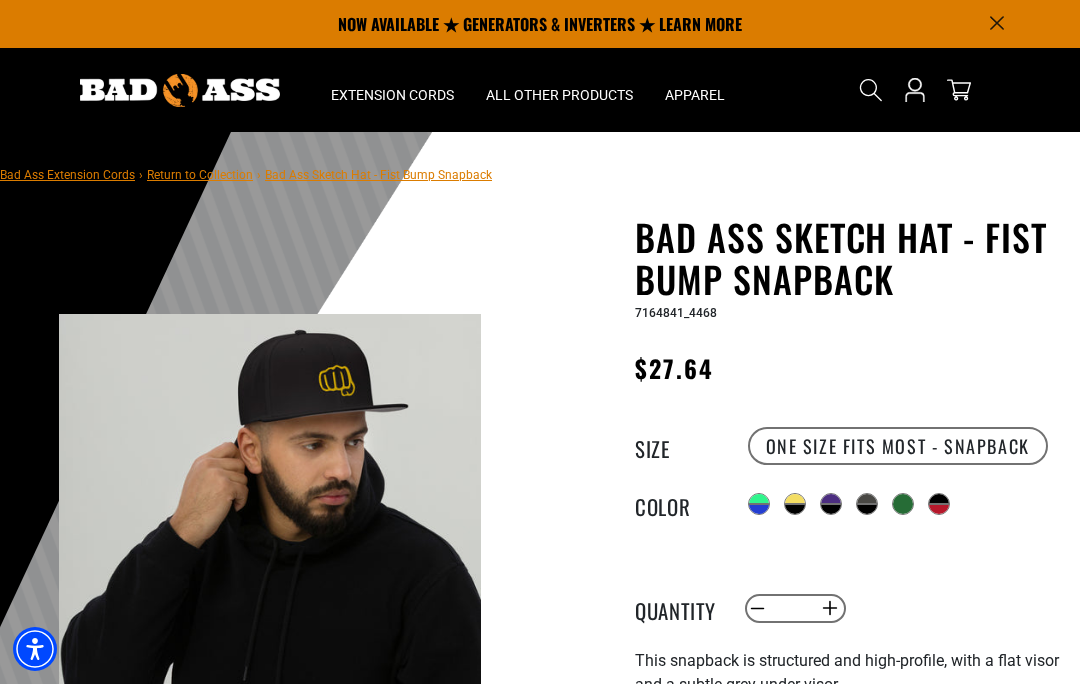 click at bounding box center (939, 499) 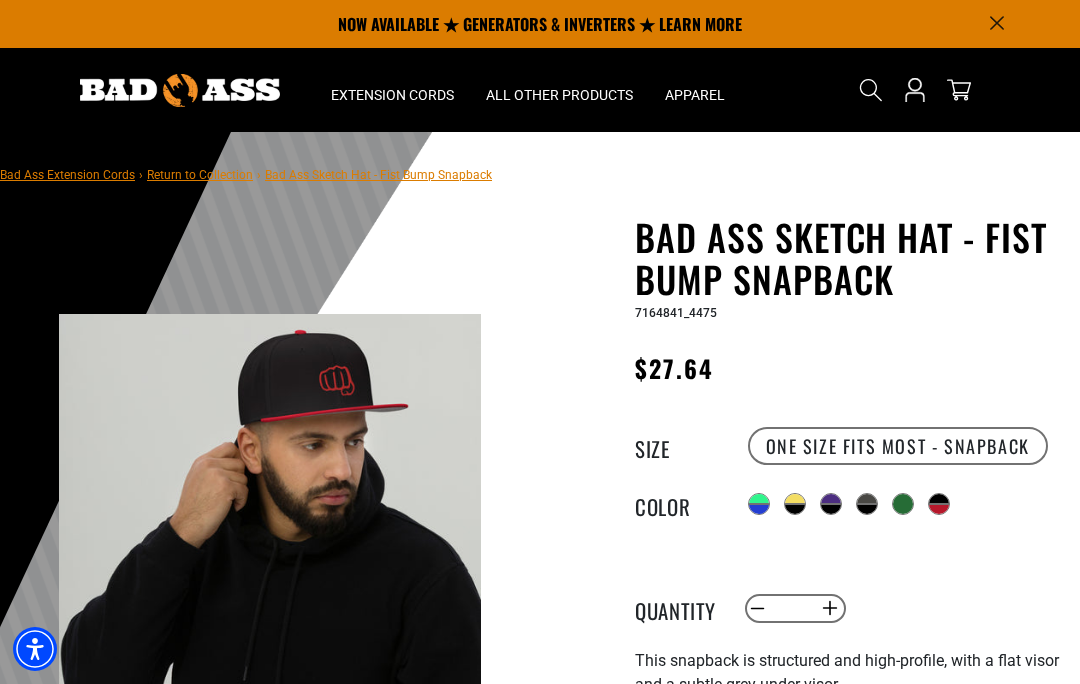 click at bounding box center [903, 504] 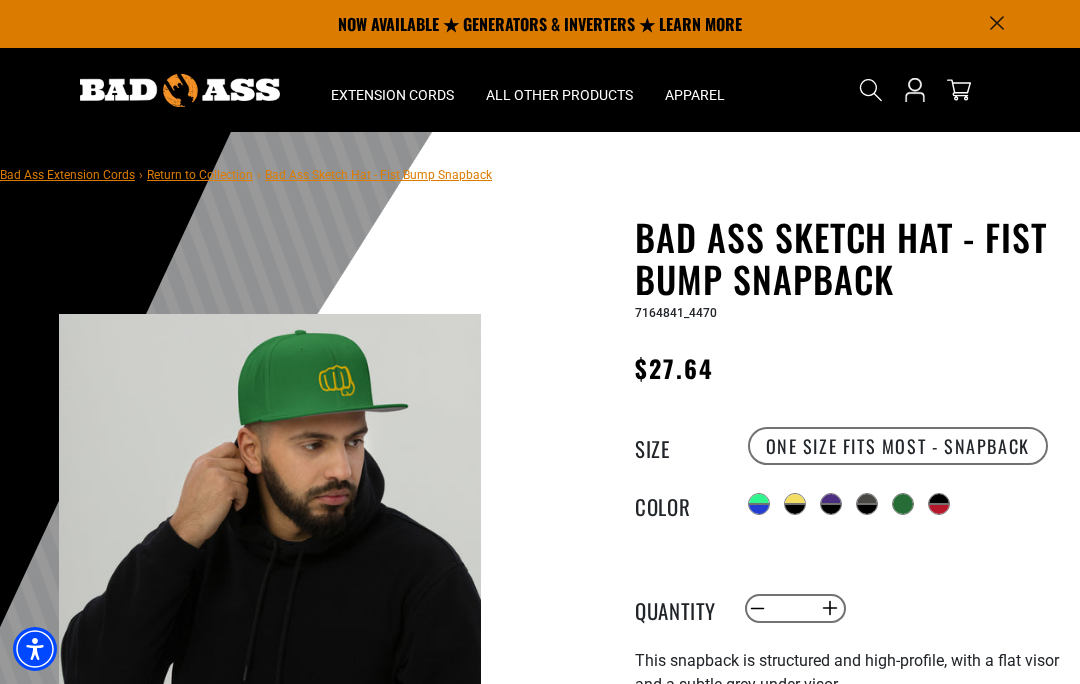 click at bounding box center (795, 509) 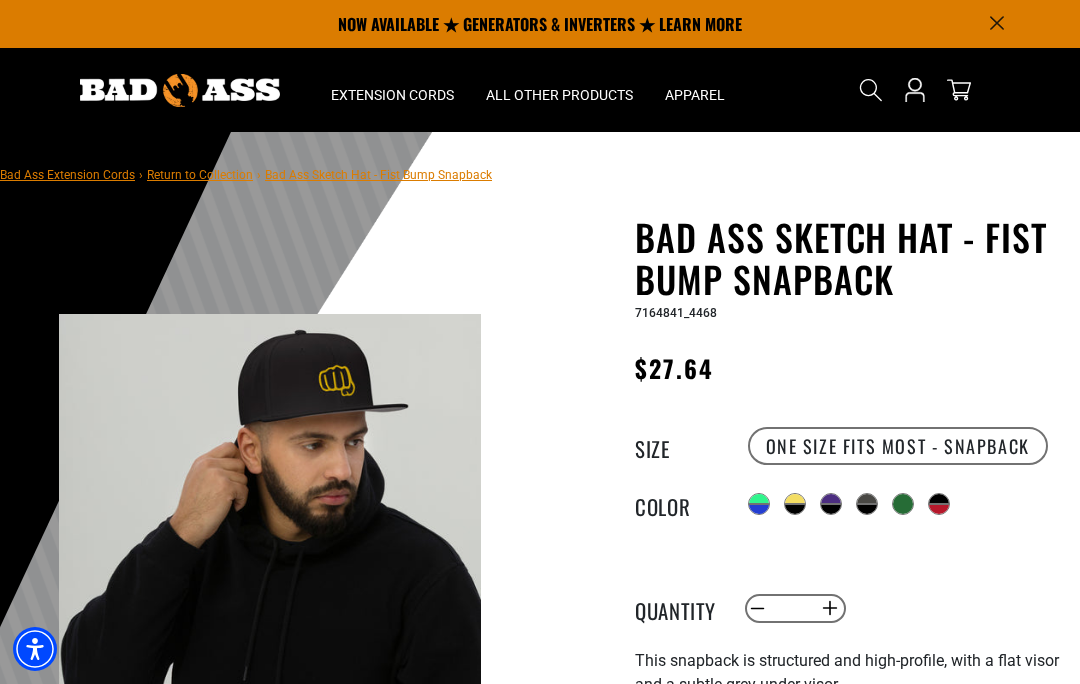 click at bounding box center [759, 499] 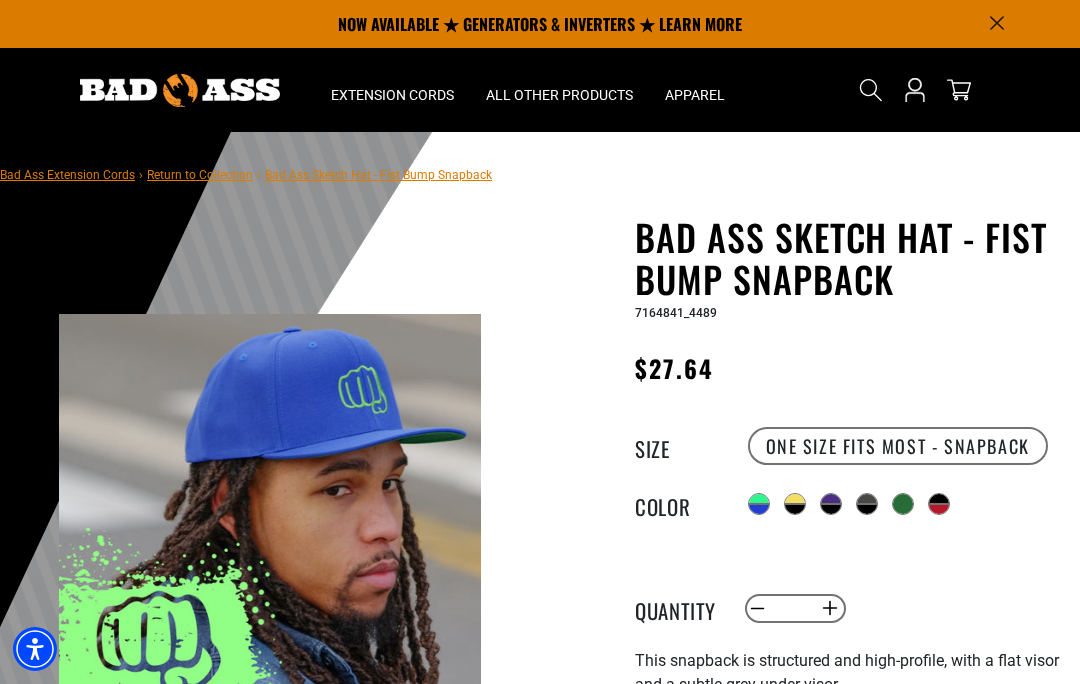 click at bounding box center [831, 509] 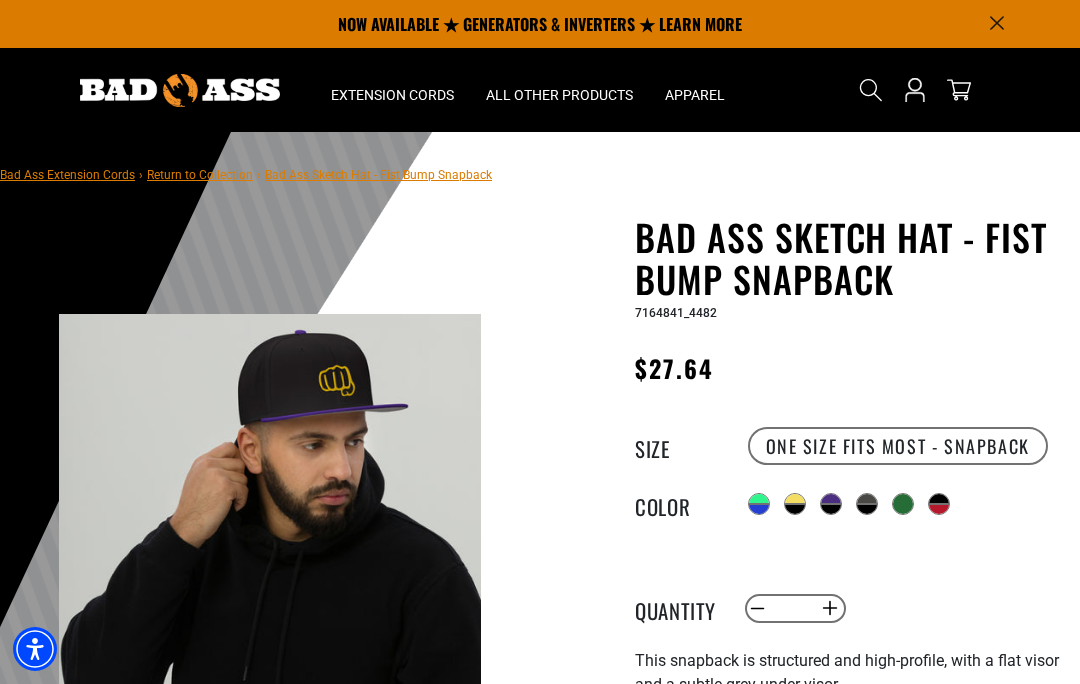 click at bounding box center (867, 509) 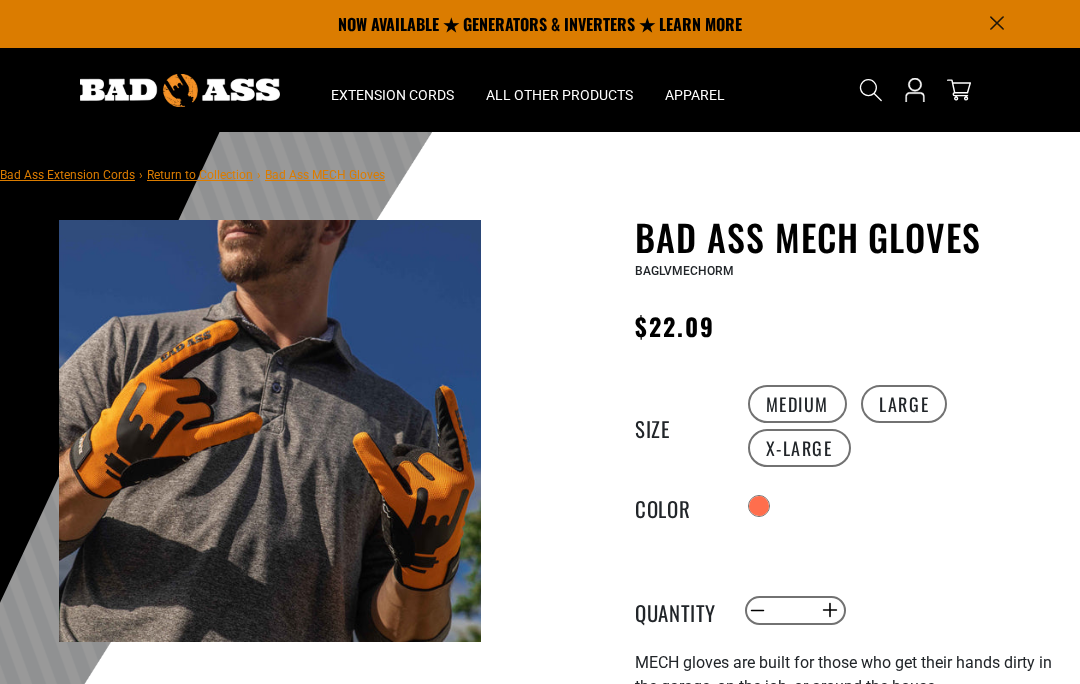 scroll, scrollTop: 0, scrollLeft: 0, axis: both 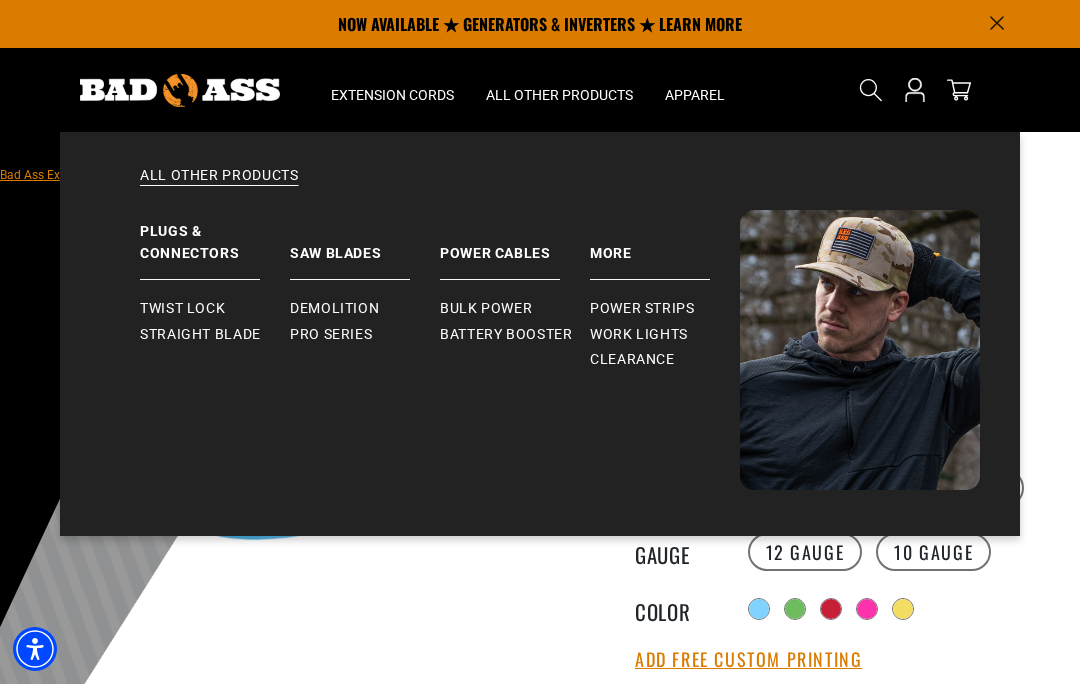 click on "Demolition" at bounding box center (334, 309) 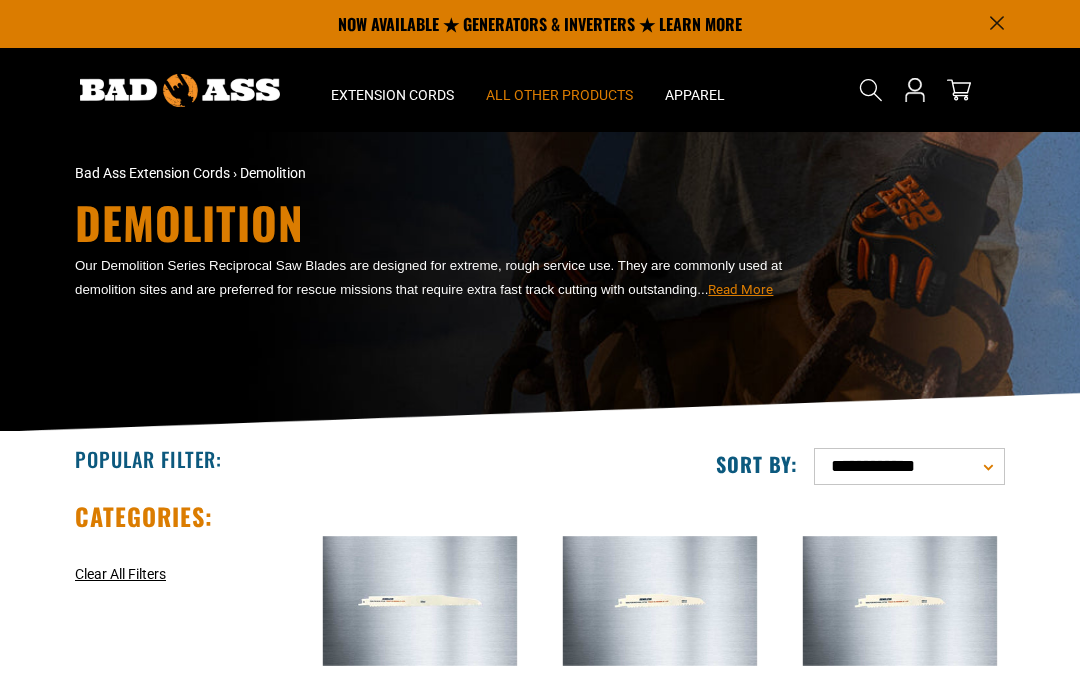 scroll, scrollTop: 0, scrollLeft: 0, axis: both 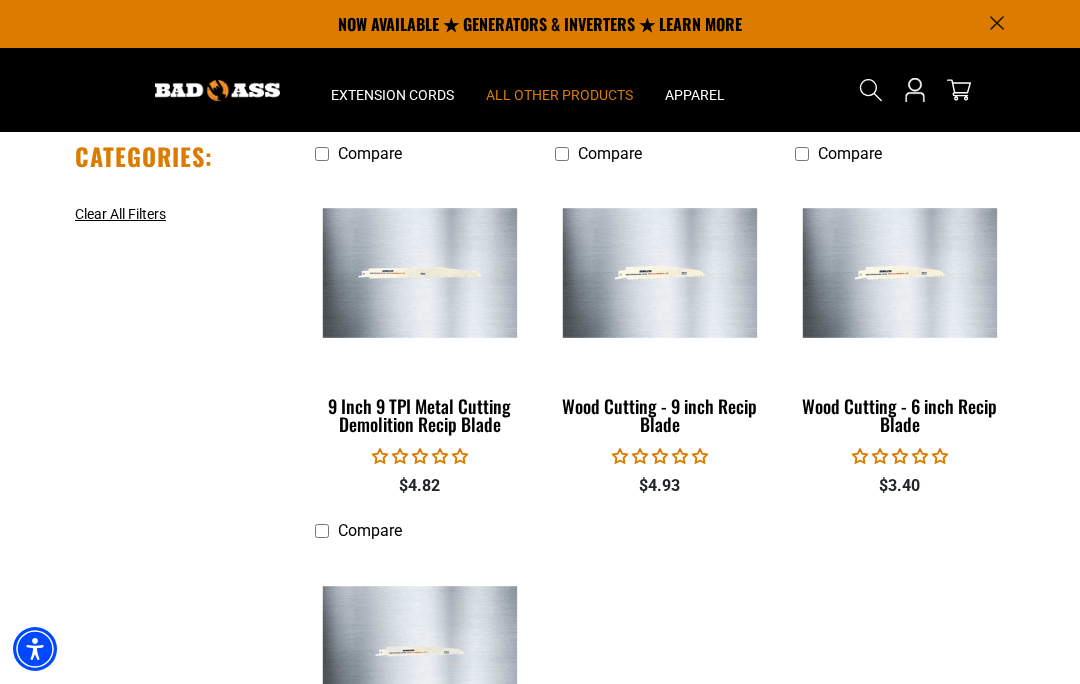 click at bounding box center (420, 273) 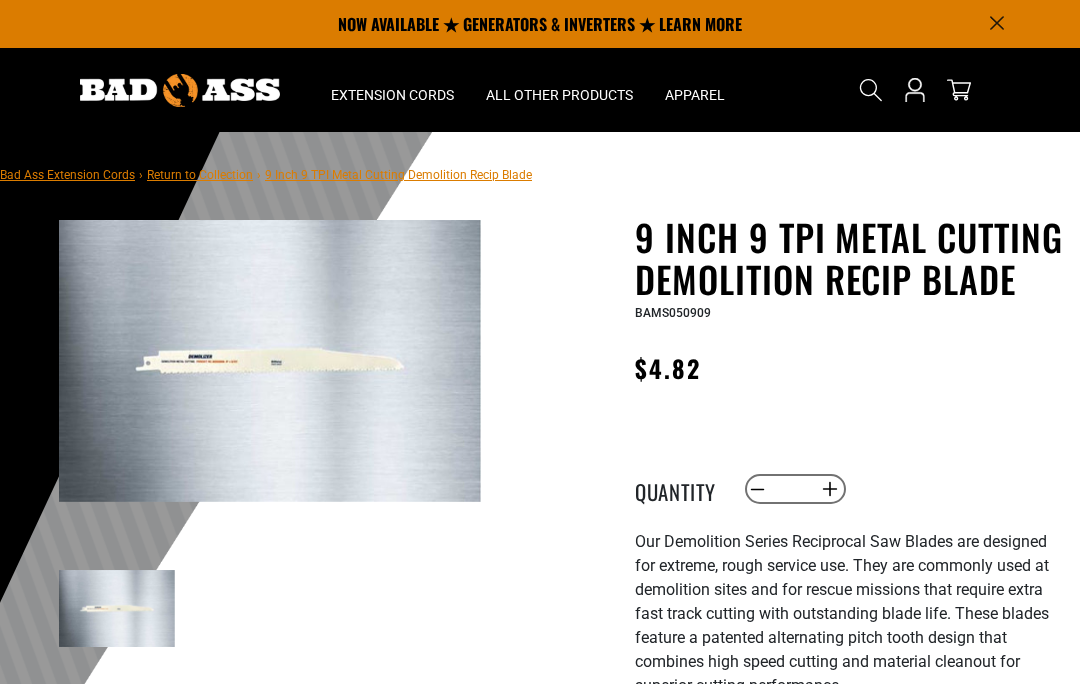 scroll, scrollTop: 0, scrollLeft: 0, axis: both 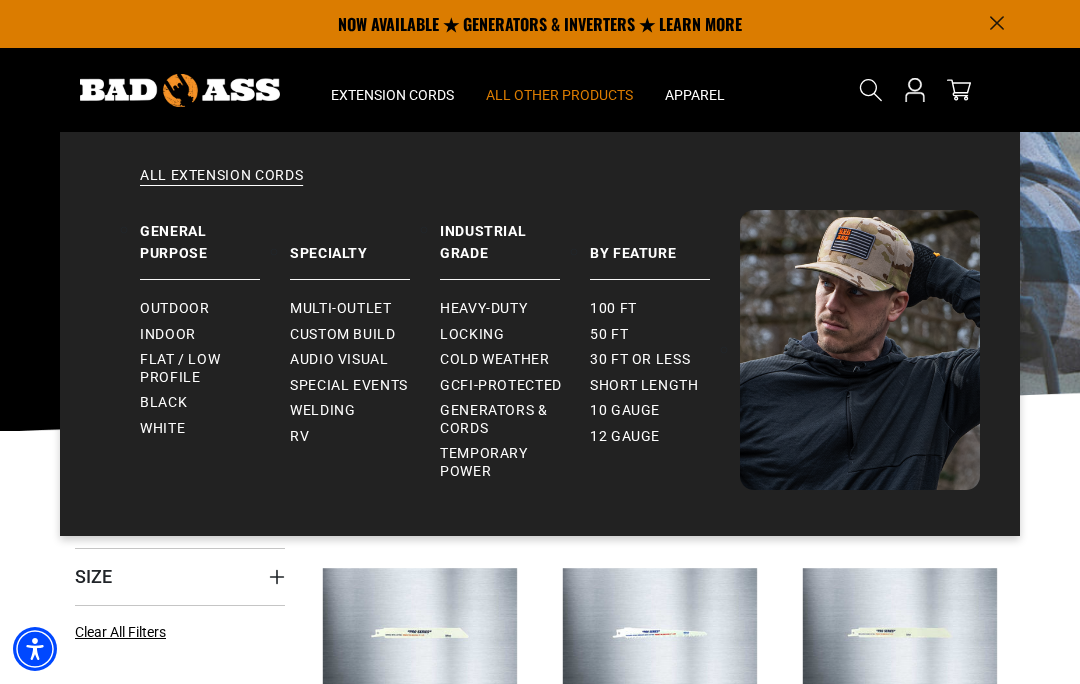 click on "Generators & Cords" at bounding box center [507, 419] 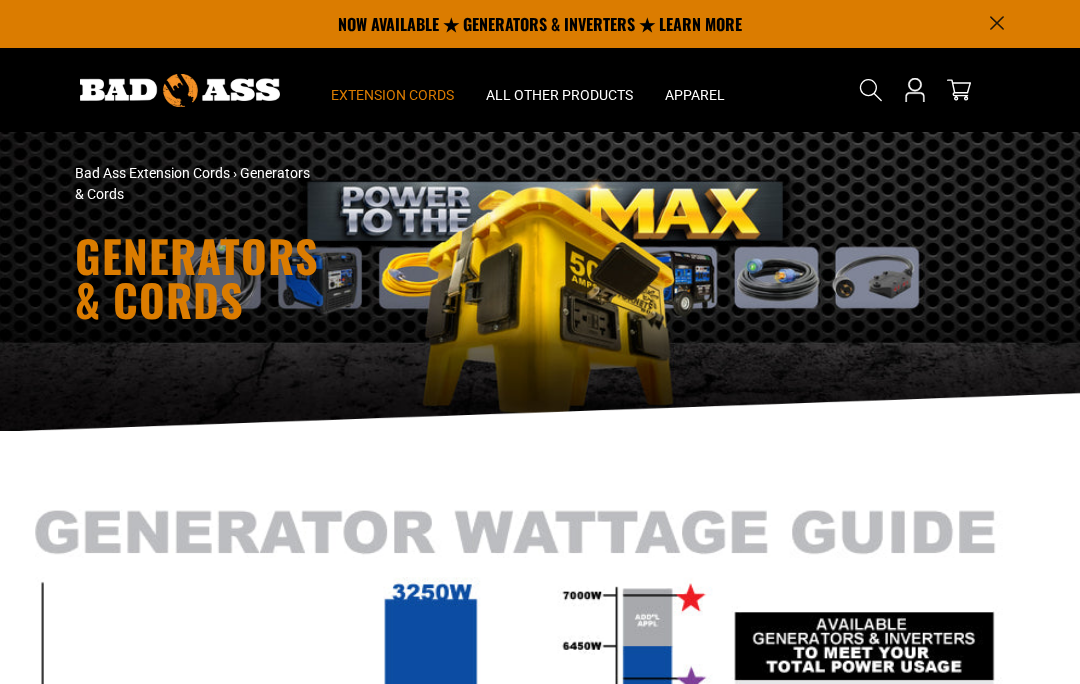 scroll, scrollTop: 0, scrollLeft: 0, axis: both 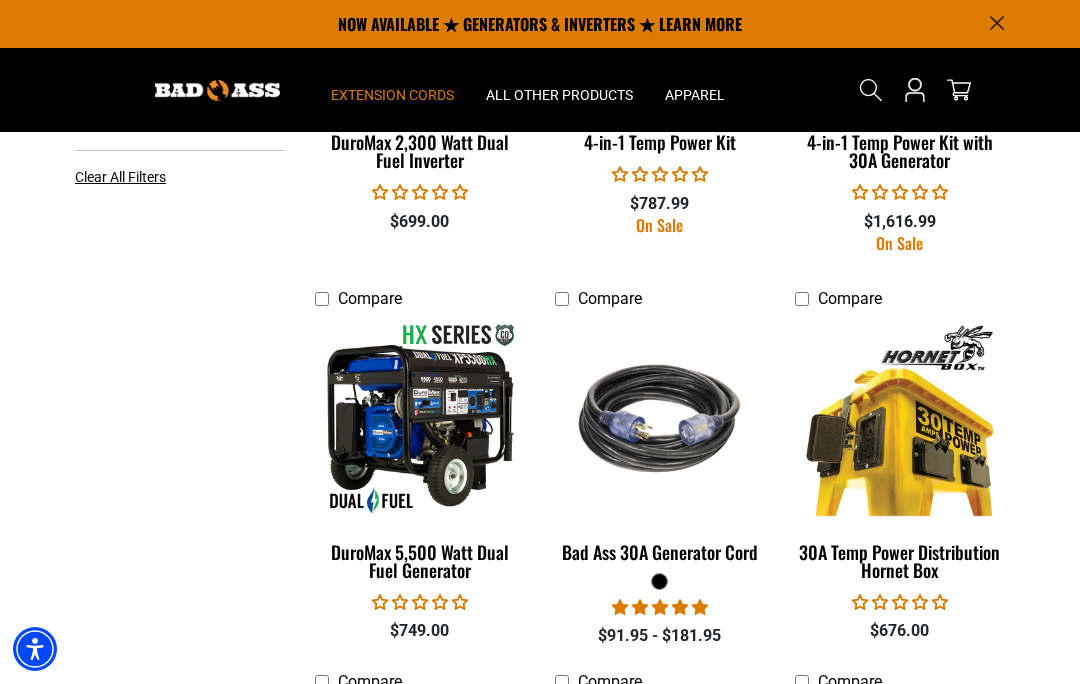 click at bounding box center [420, 418] 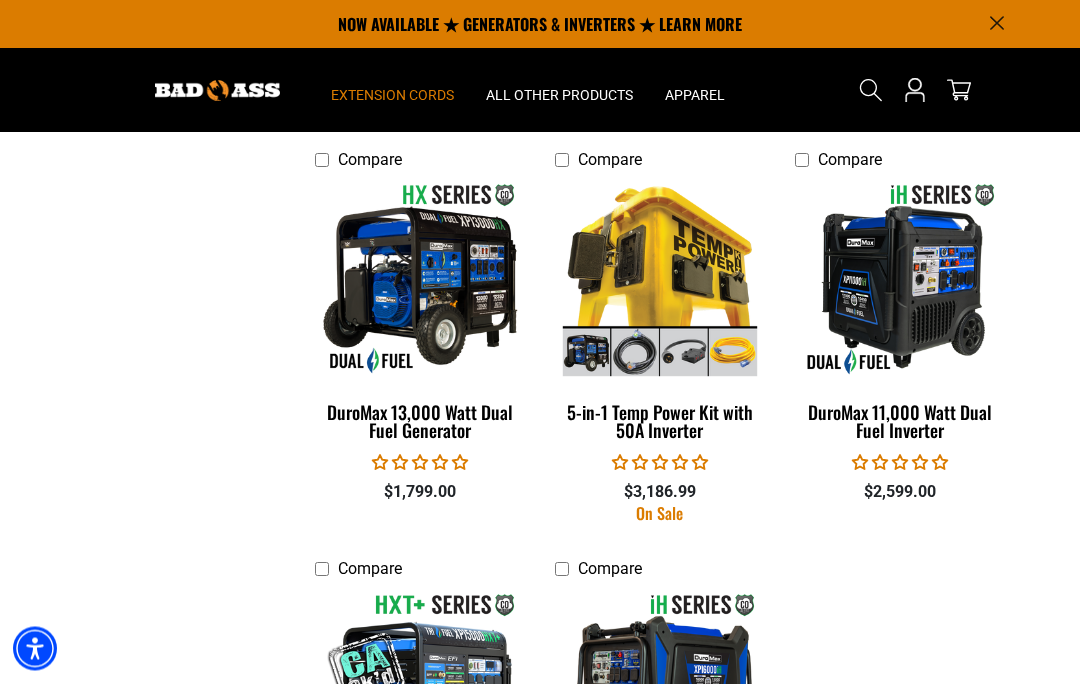 scroll, scrollTop: 2746, scrollLeft: 0, axis: vertical 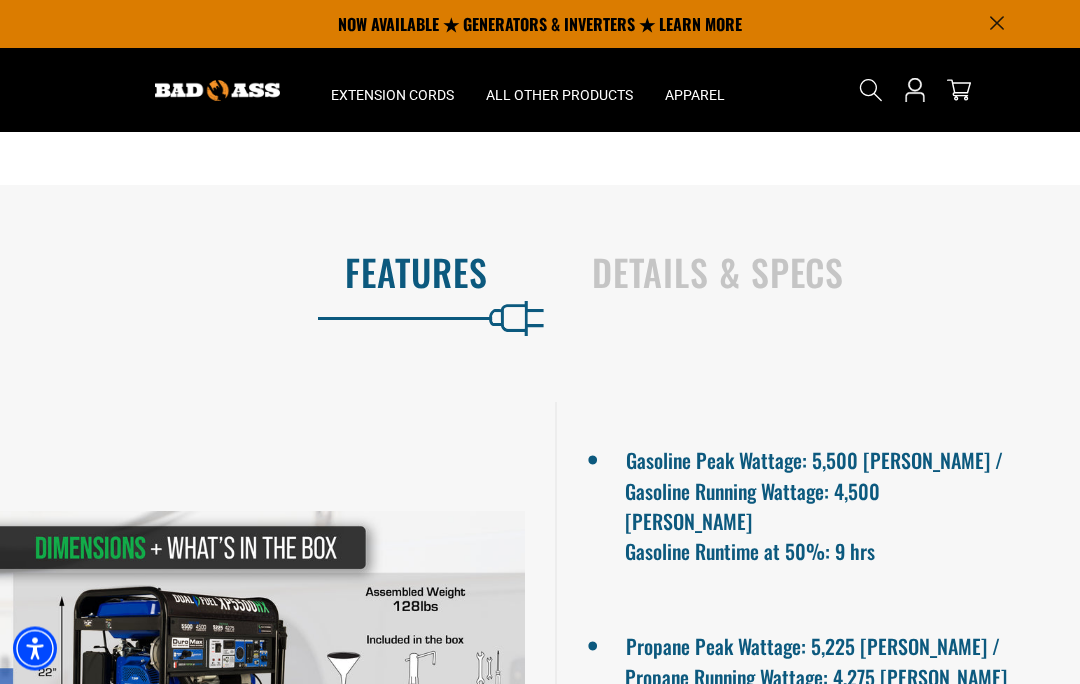 click on "Details & Specs" at bounding box center [815, 273] 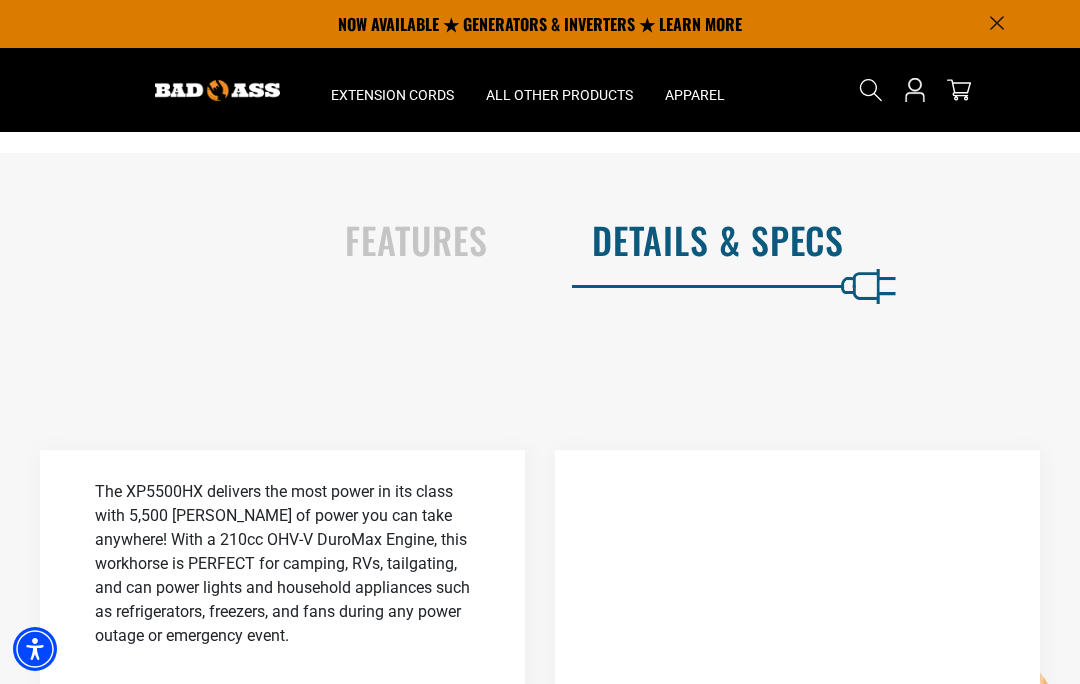 scroll, scrollTop: 1203, scrollLeft: 0, axis: vertical 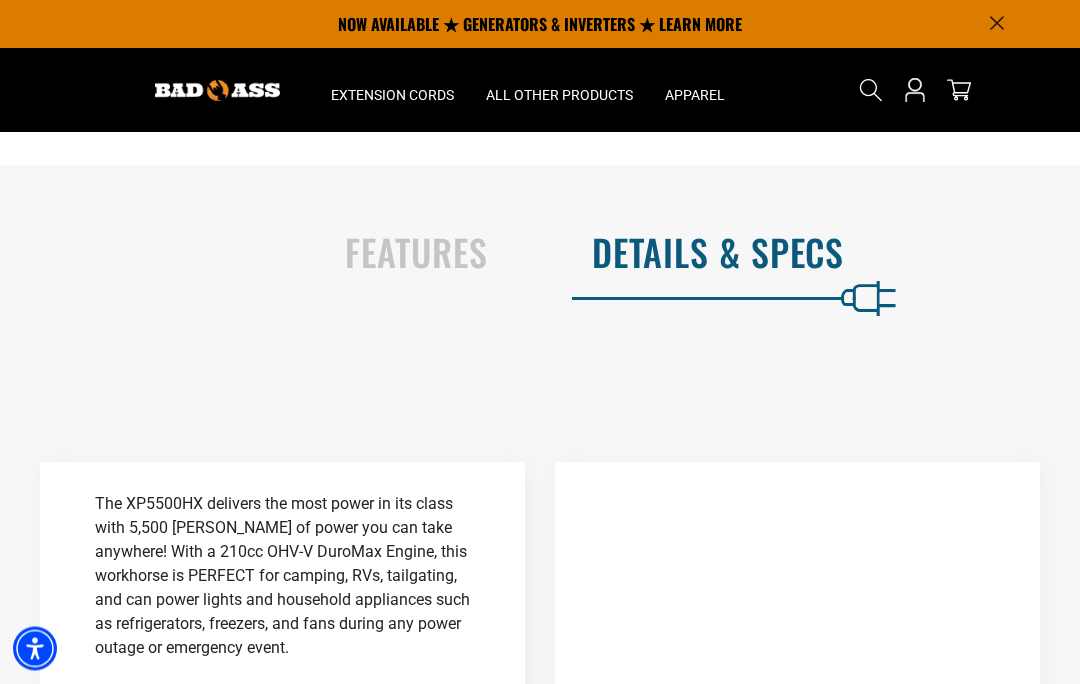 click on "Features" at bounding box center (265, 253) 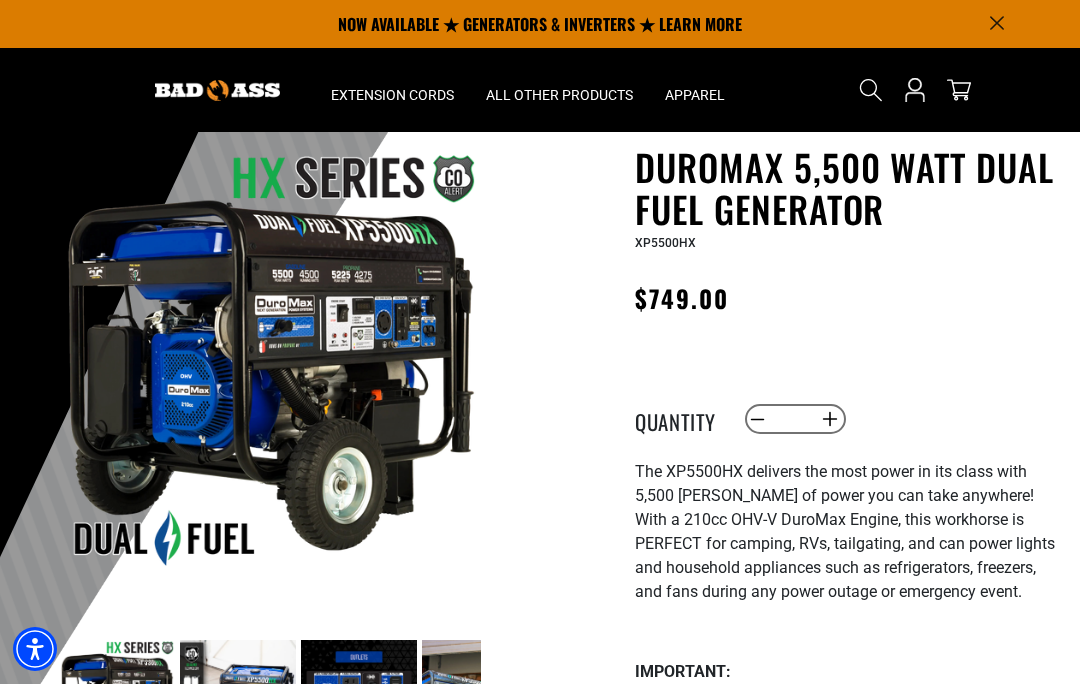 scroll, scrollTop: 0, scrollLeft: 0, axis: both 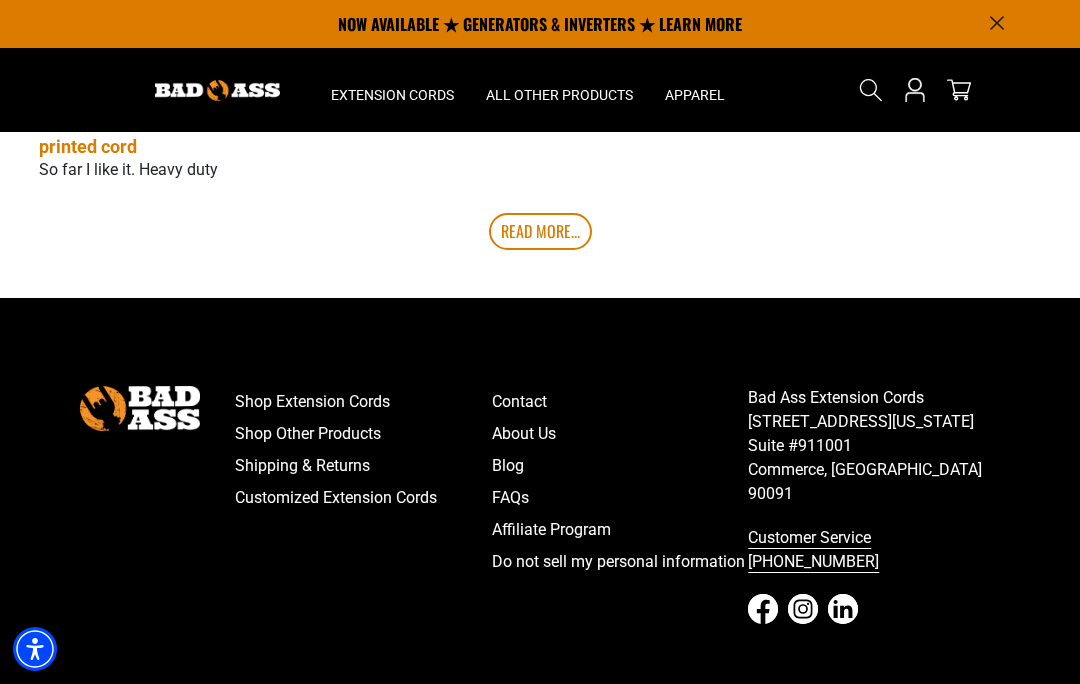 click on "About Us" at bounding box center [620, 434] 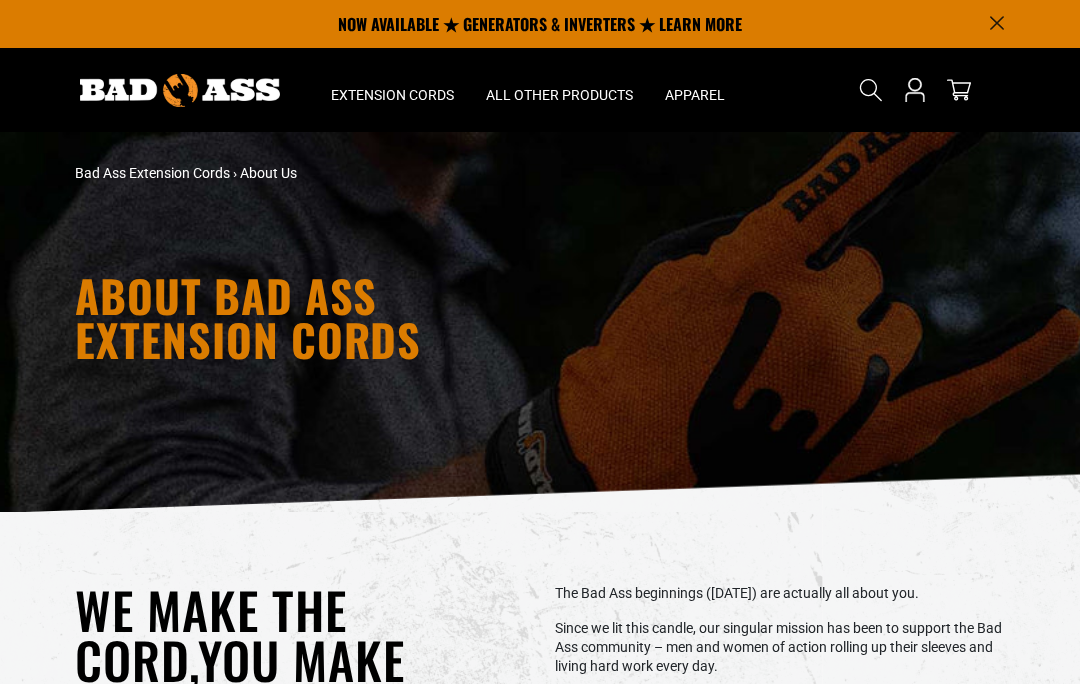 scroll, scrollTop: 0, scrollLeft: 0, axis: both 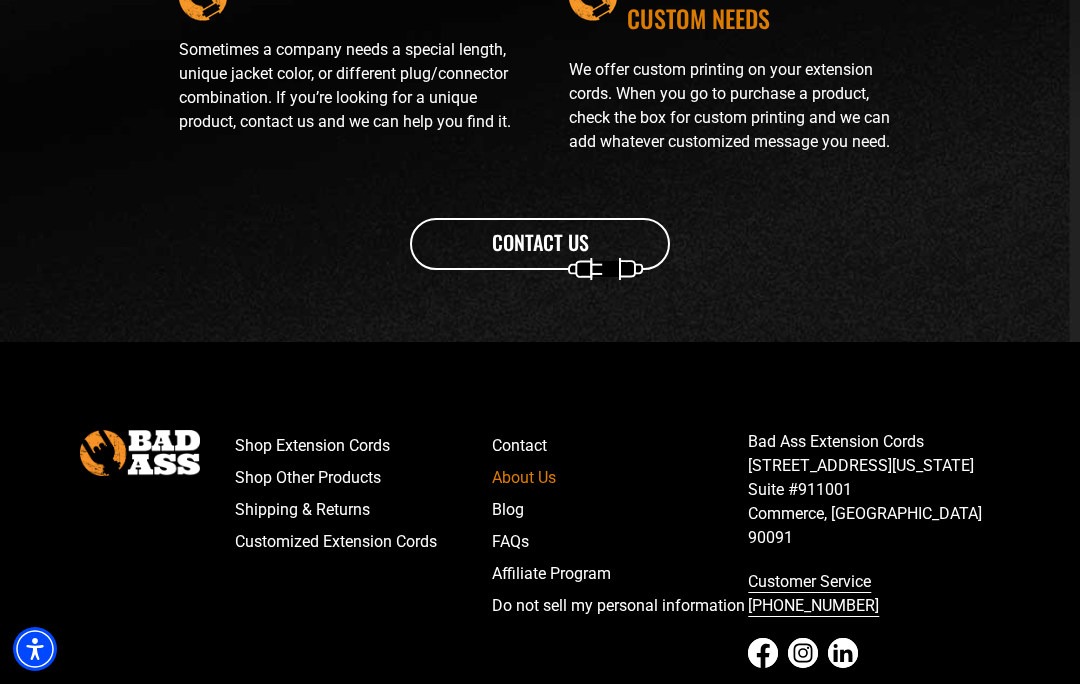 click on "Affiliate Program" at bounding box center (620, 574) 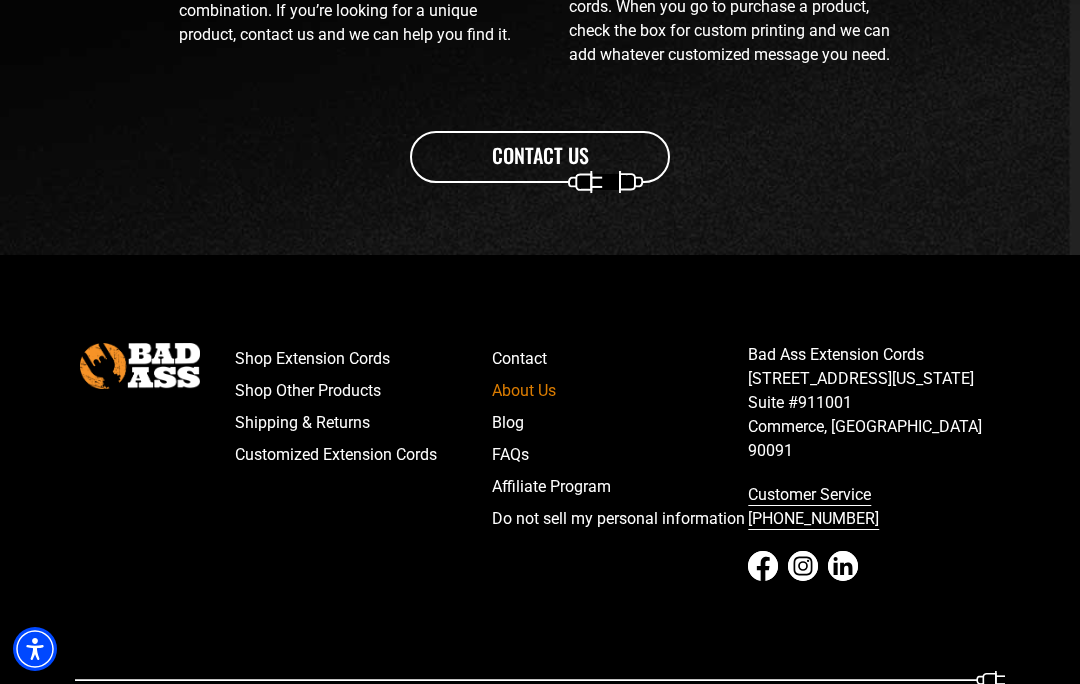 click on "FAQs" at bounding box center (620, 455) 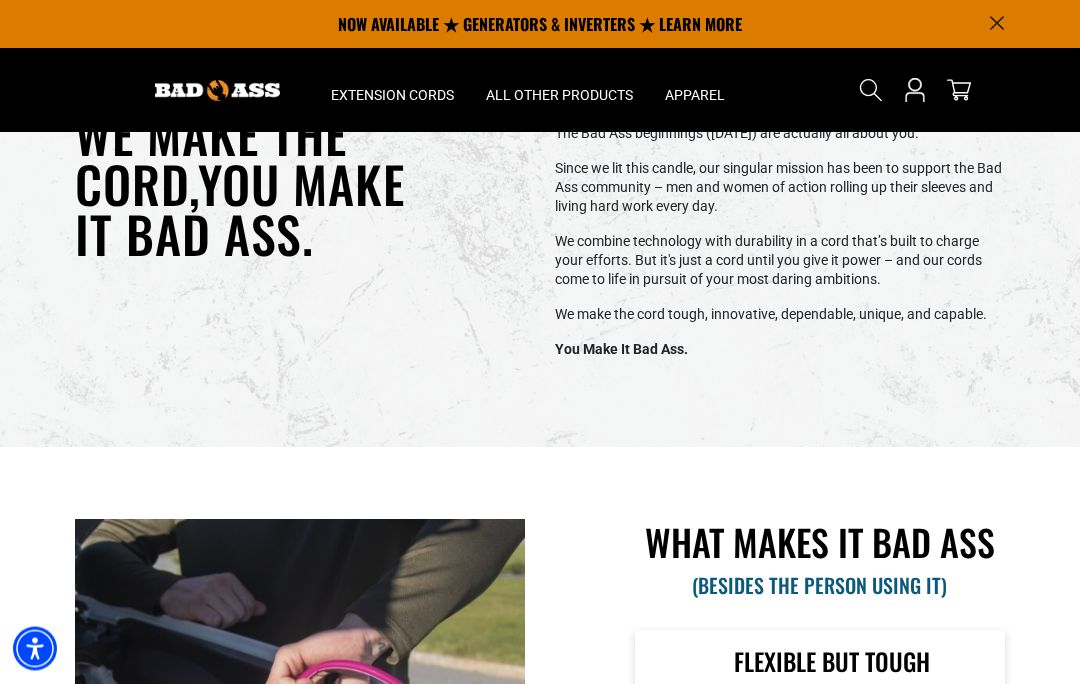 scroll, scrollTop: 0, scrollLeft: 0, axis: both 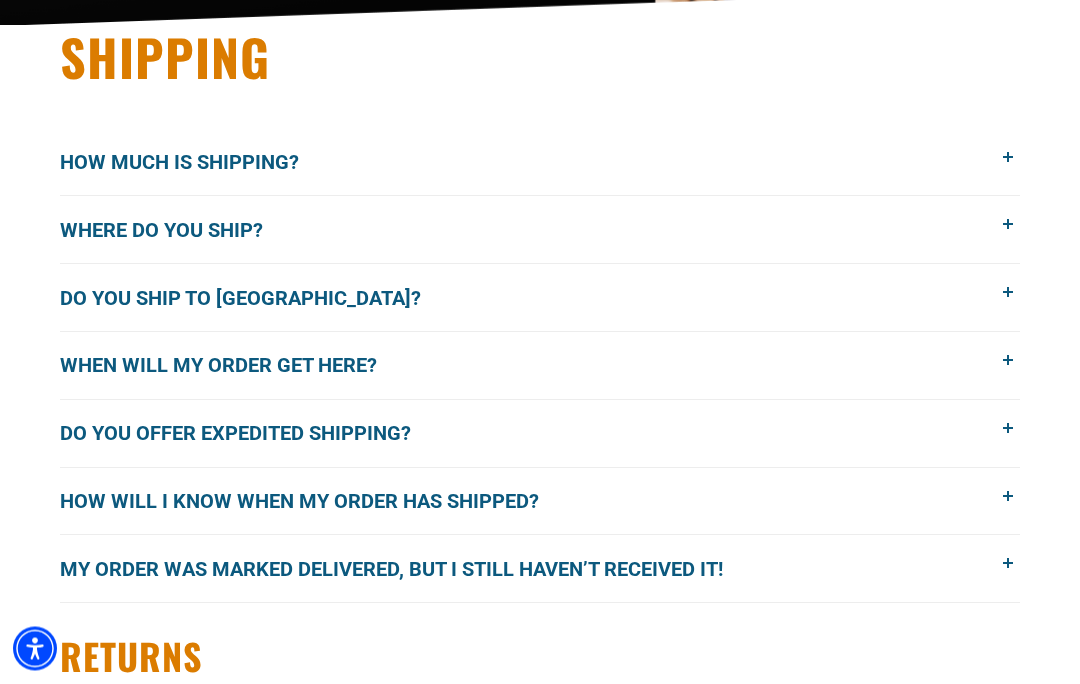 click at bounding box center [1009, 159] 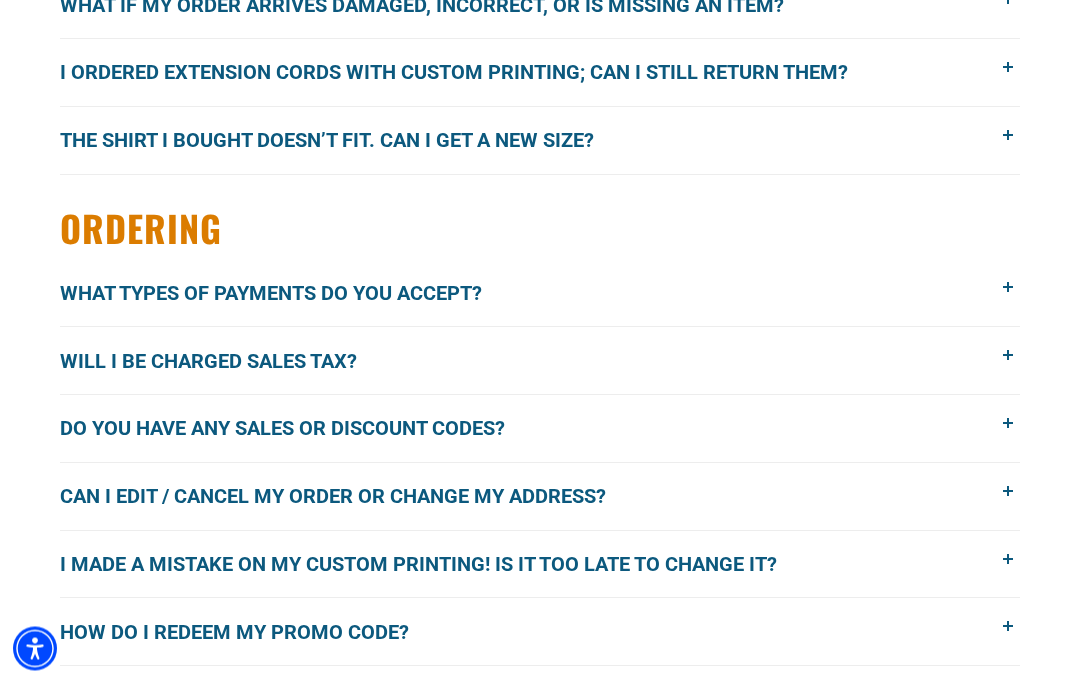 scroll, scrollTop: 1536, scrollLeft: 0, axis: vertical 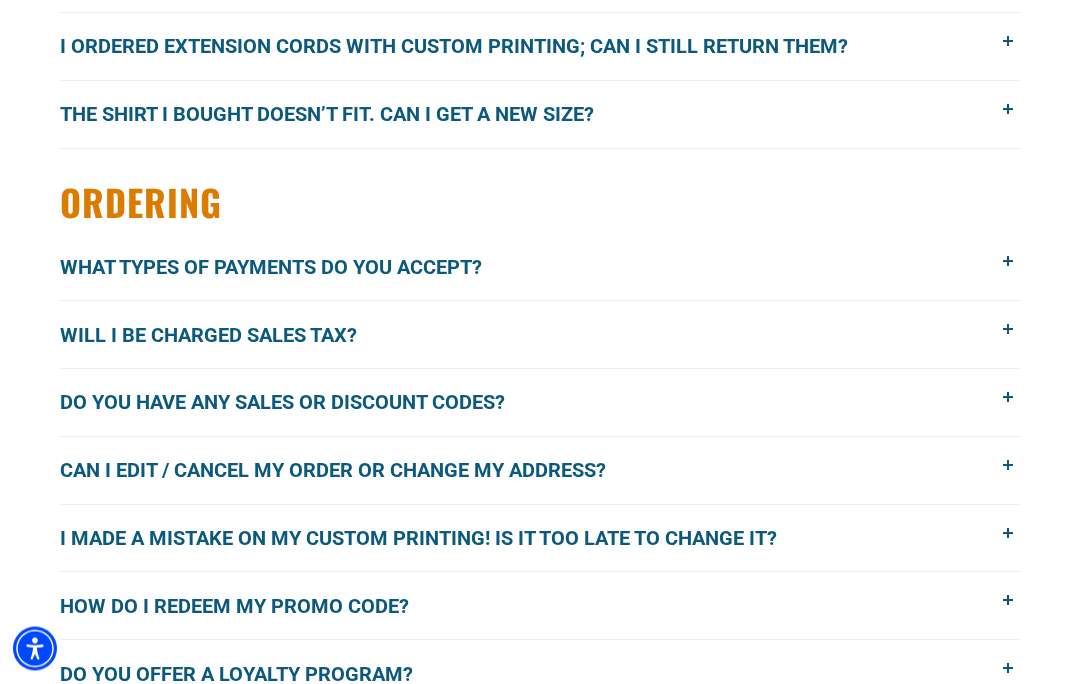 click at bounding box center (1009, 263) 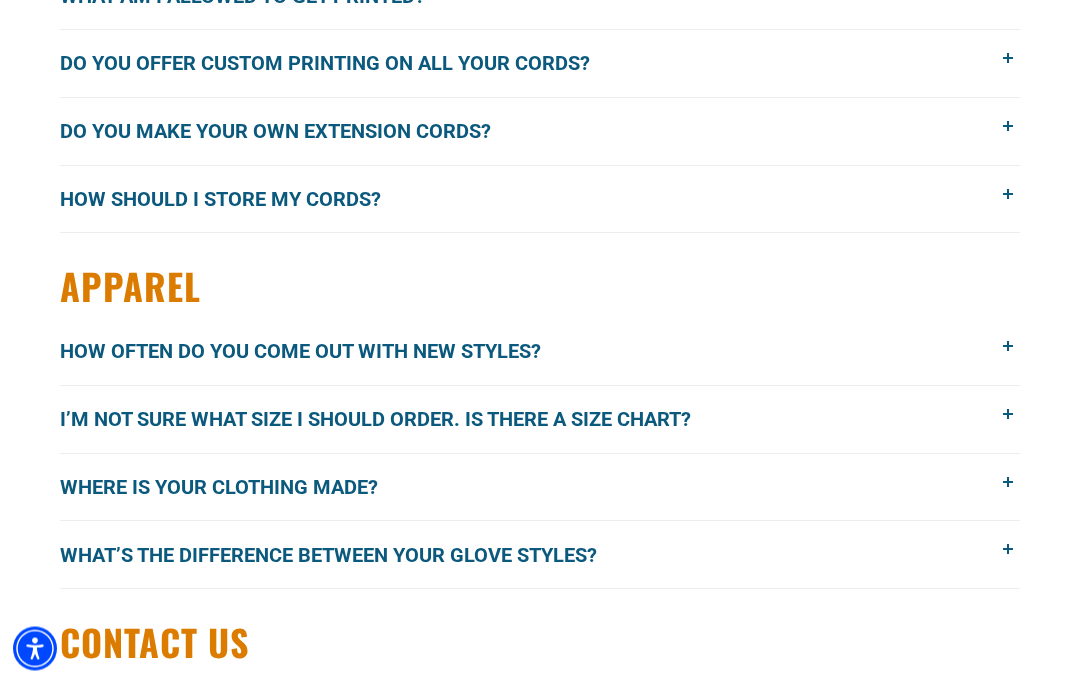 scroll, scrollTop: 2780, scrollLeft: 0, axis: vertical 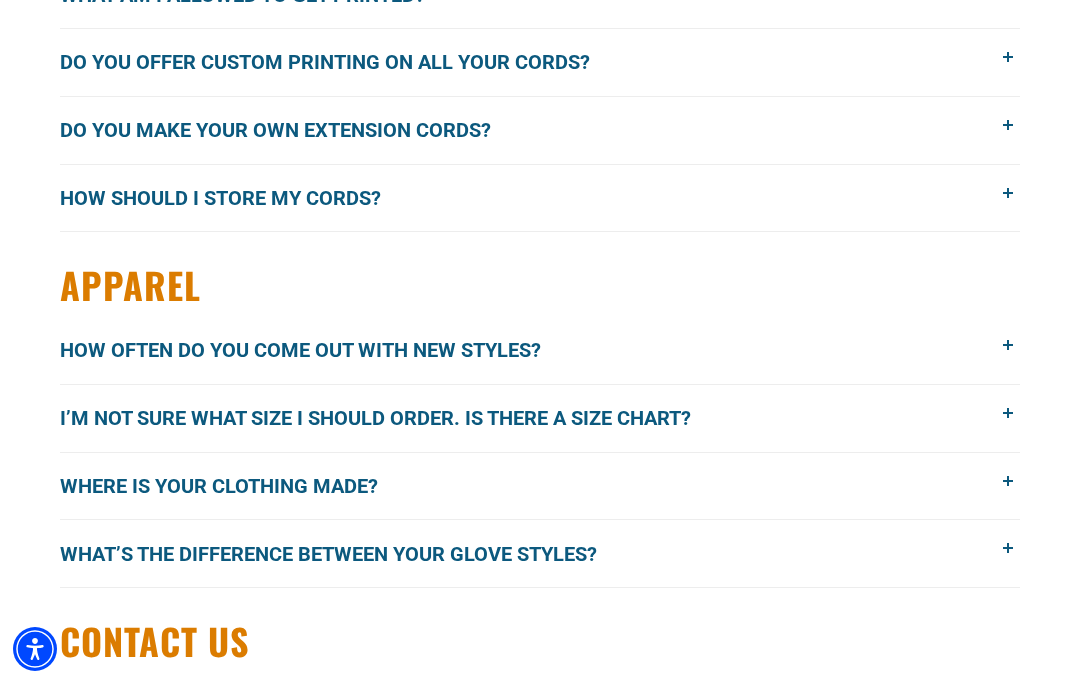 click on "Shipping
How much is shipping?
We offer free ground shipping on orders over $99 within the 48 contiguous states. Shipping fees to Alaska or Hawaii, or orders under $99, will be calculated at checkout.
Shipping is determined by the individual shipping carriers, typically UPS and USPS. The amount will vary depending on the weight of your shipment and location.
While we don’t control any of those calculations, we are constantly working to ensure our customers get the best shipping rates possible.
Where do you ship?
At the moment, we offer domestic shipping. We are looking to expand internationally in the future, stay tuned!" at bounding box center [540, -764] 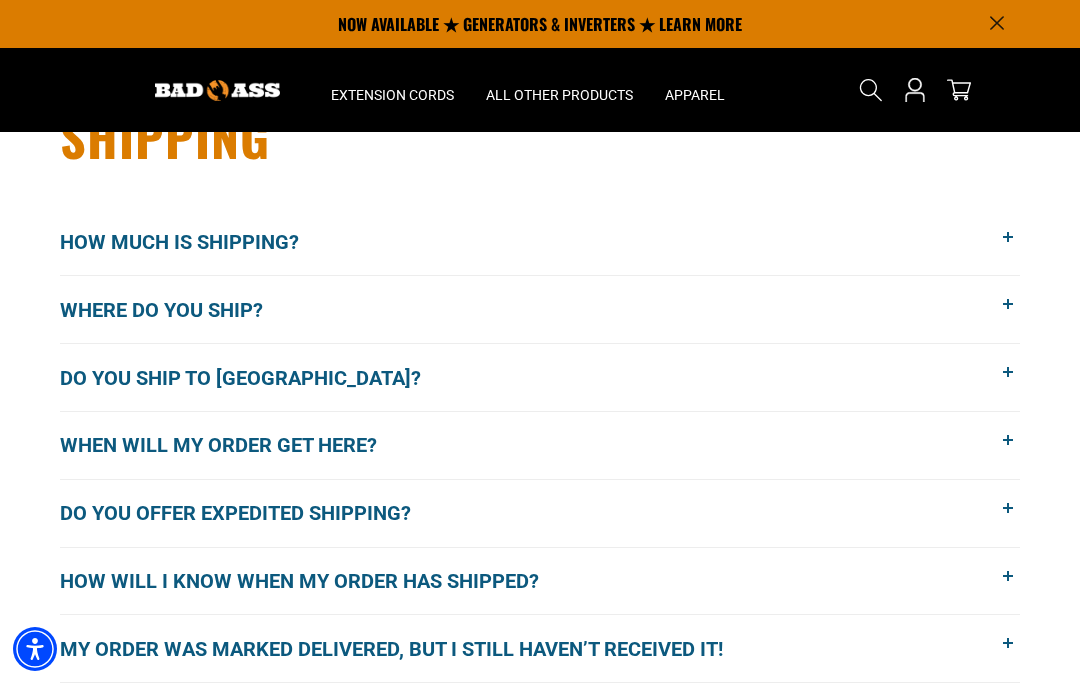 scroll, scrollTop: 352, scrollLeft: 0, axis: vertical 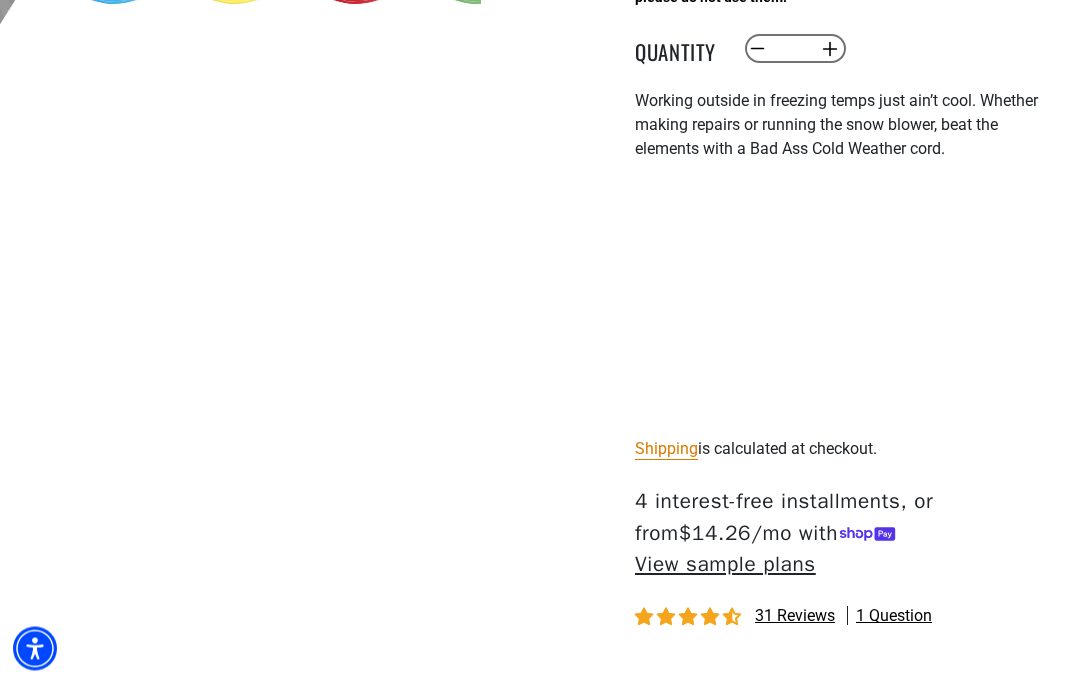 click on "View sample plans" at bounding box center (725, 565) 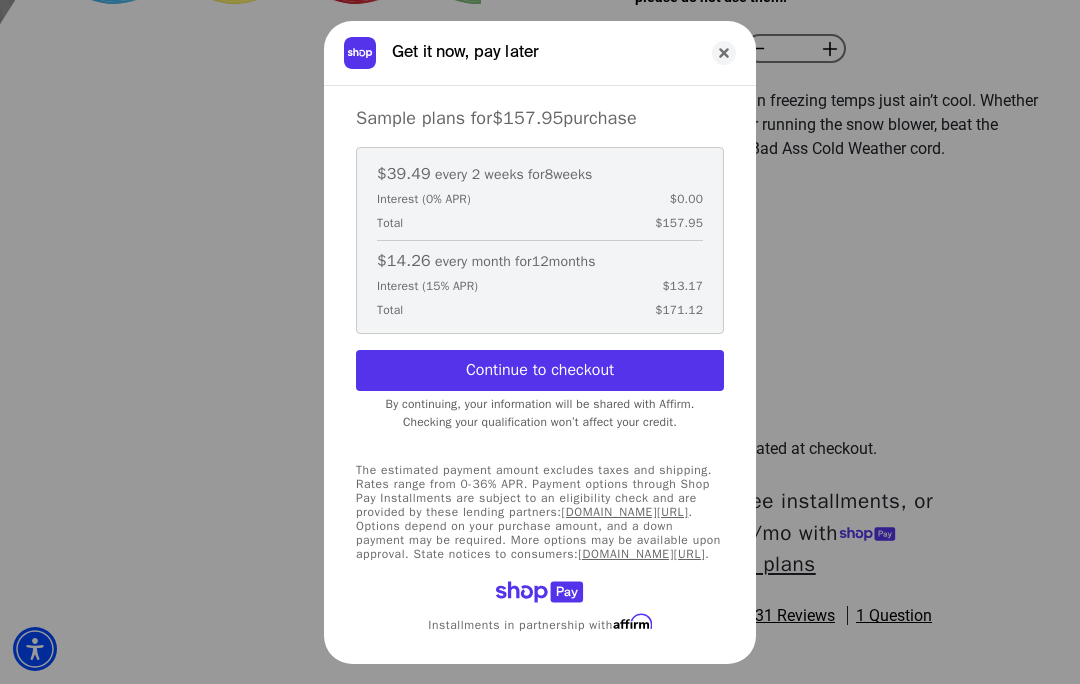 click 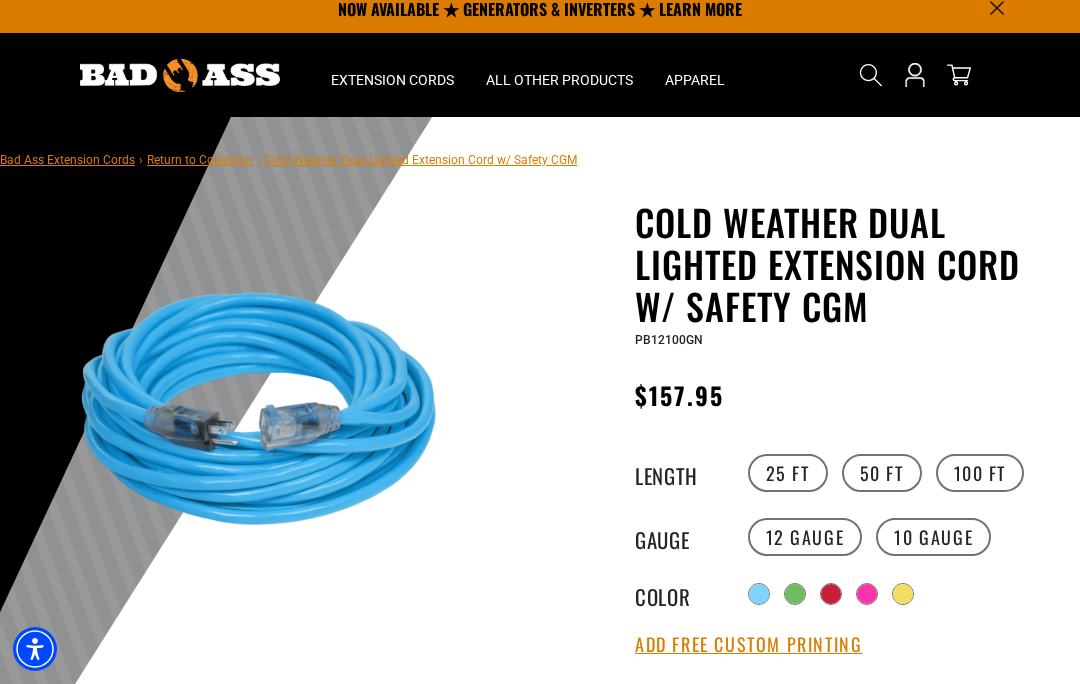 scroll, scrollTop: 0, scrollLeft: 0, axis: both 